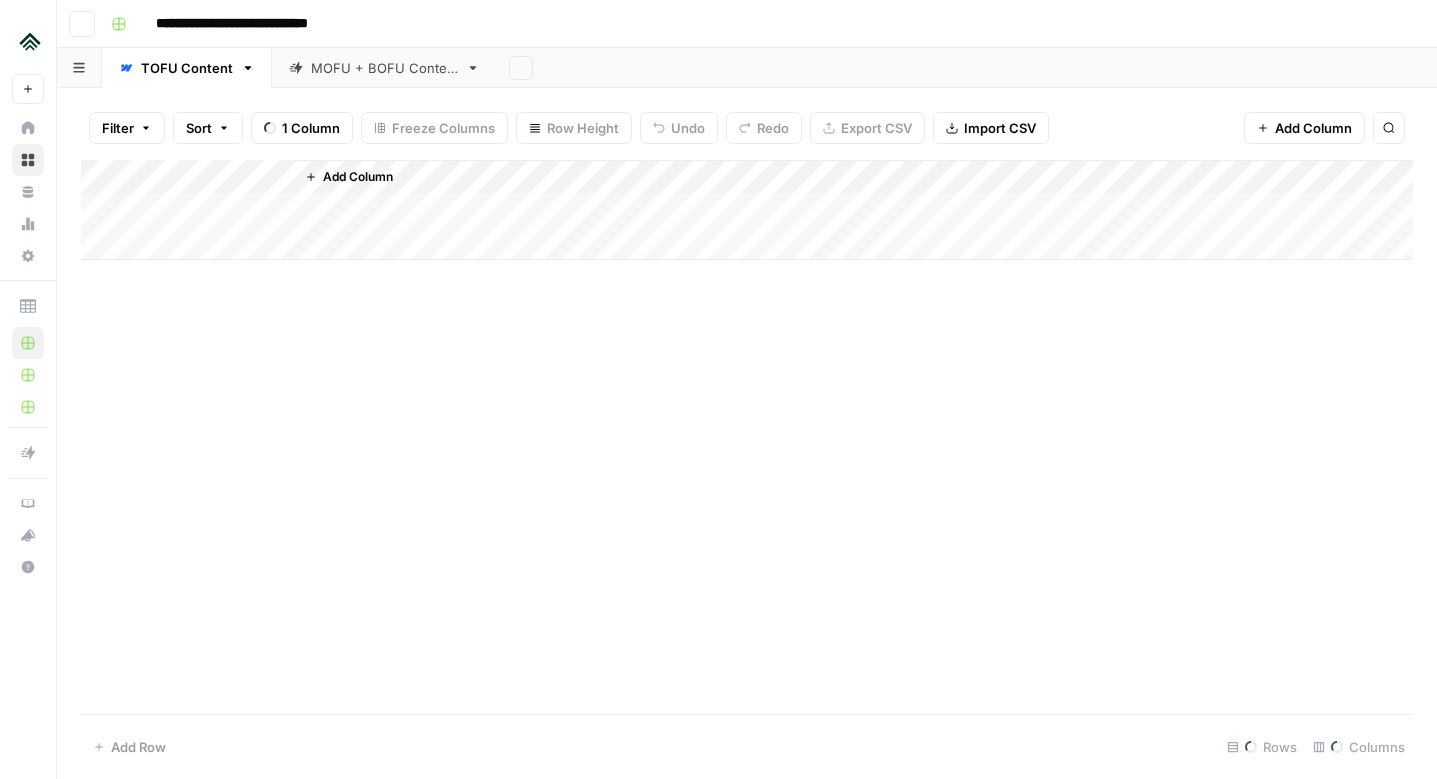 scroll, scrollTop: 0, scrollLeft: 0, axis: both 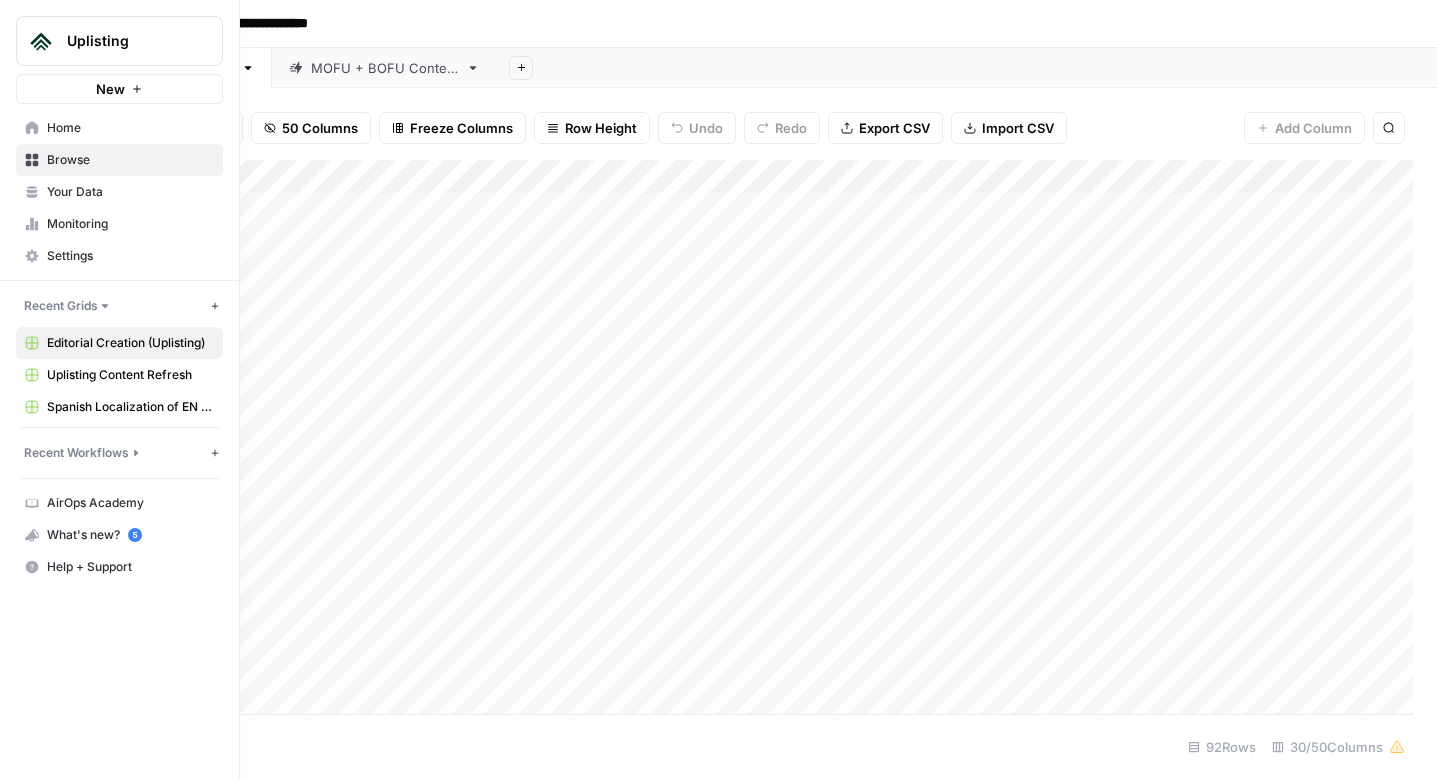 click 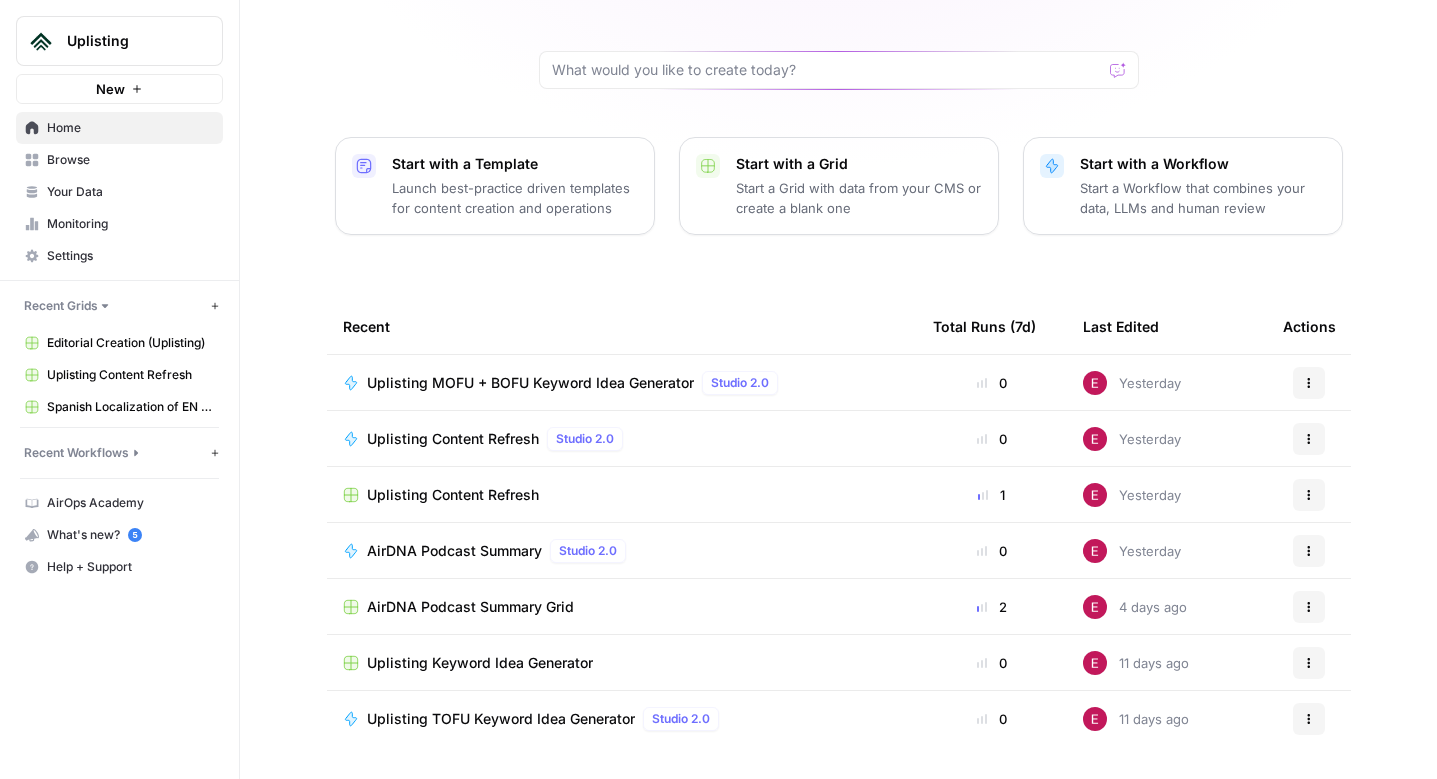 scroll, scrollTop: 74, scrollLeft: 0, axis: vertical 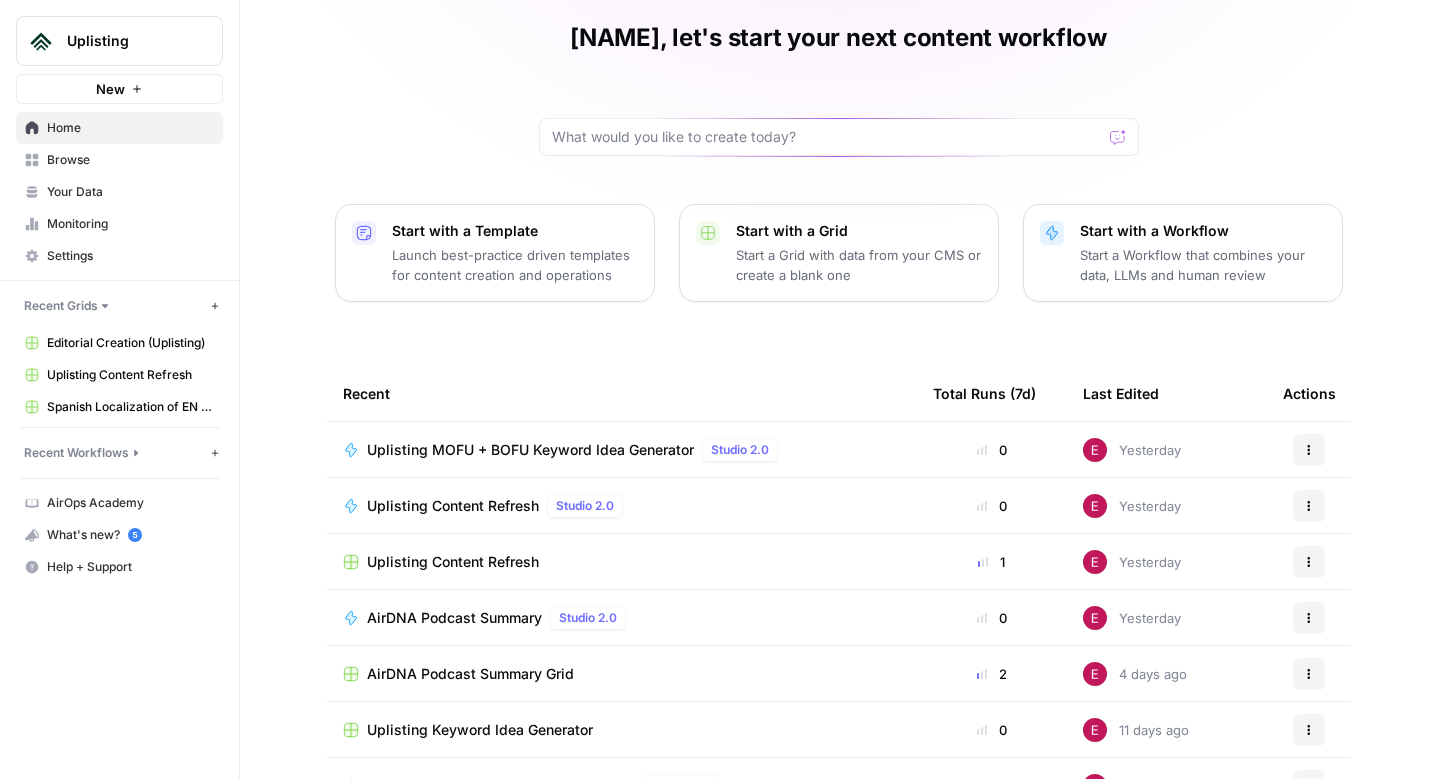 click on "Browse" at bounding box center (130, 160) 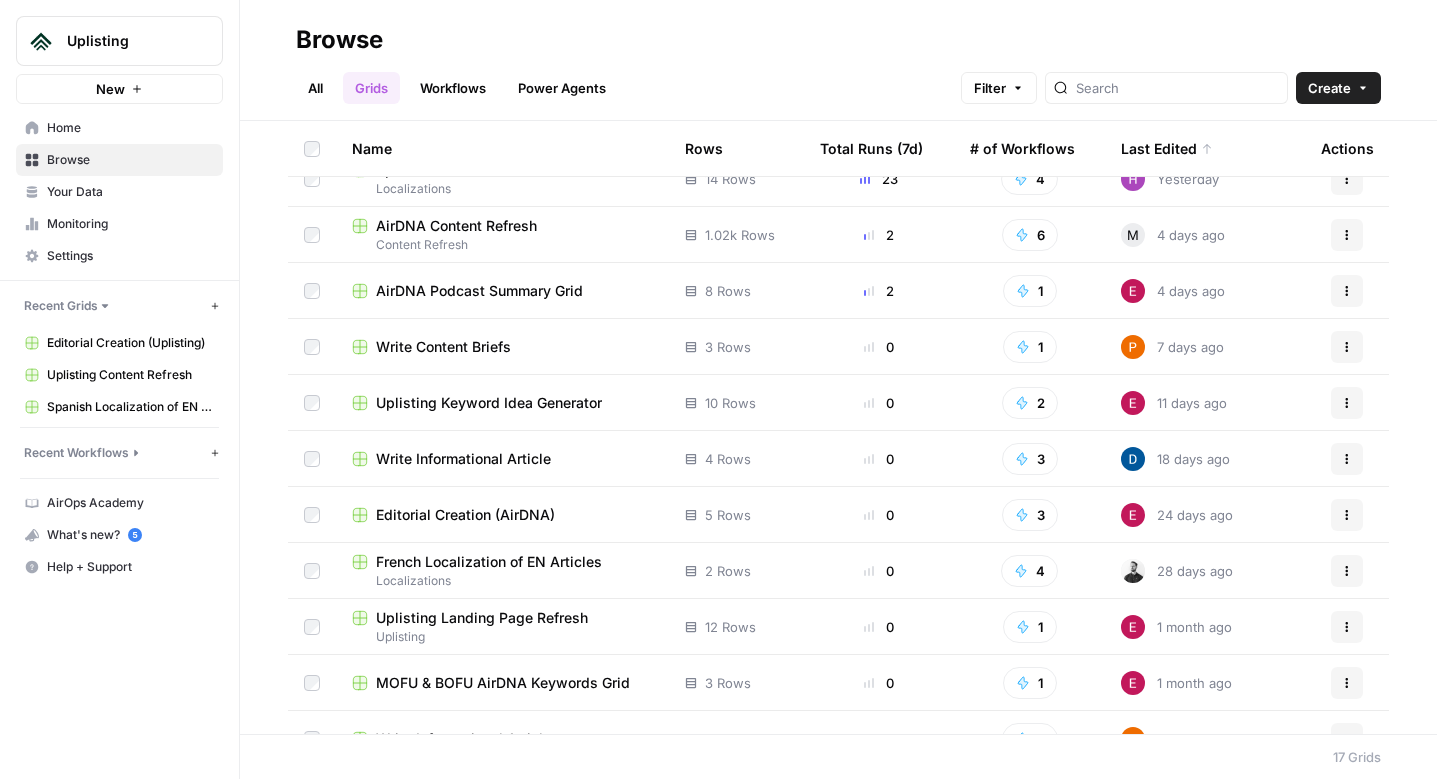 scroll, scrollTop: 147, scrollLeft: 0, axis: vertical 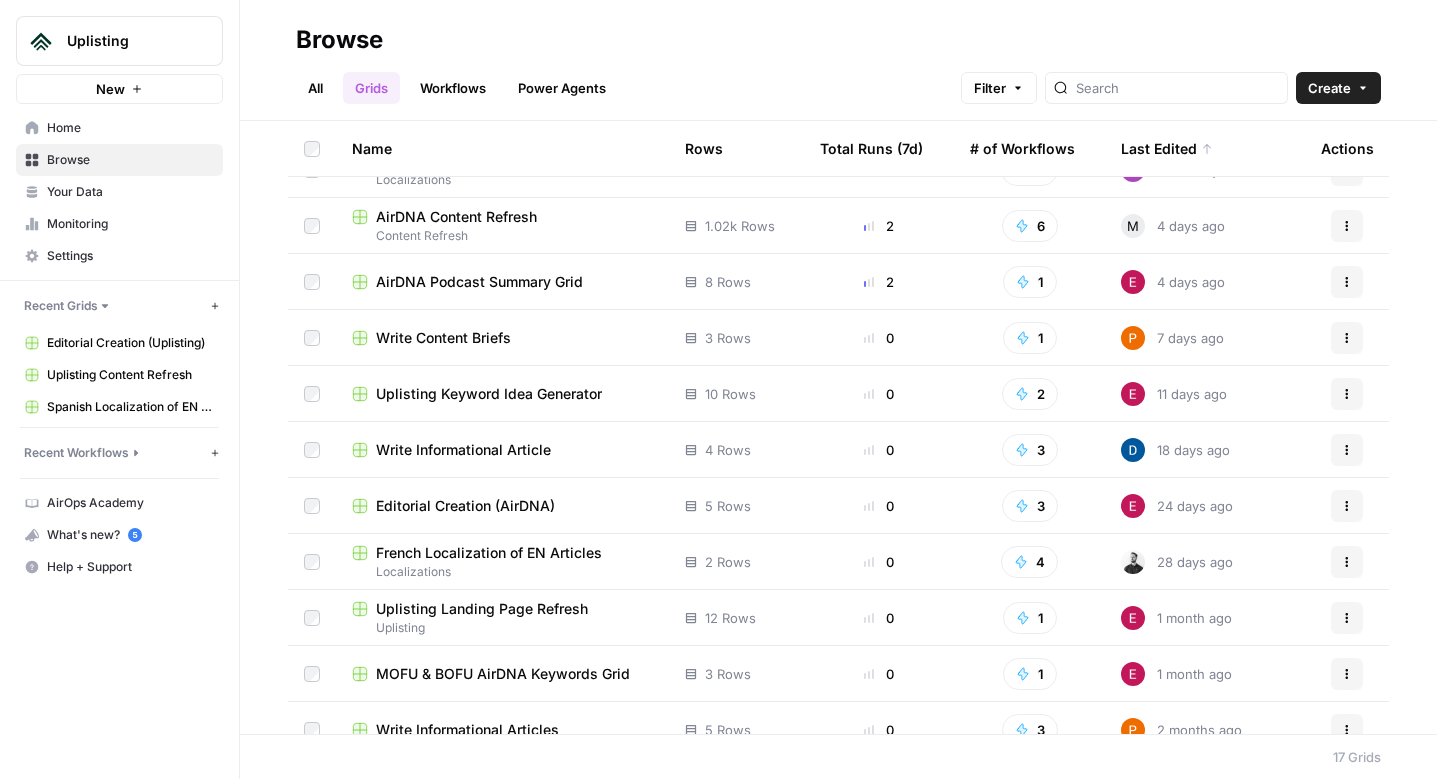 click on "AirDNA Content Refresh" at bounding box center [456, 217] 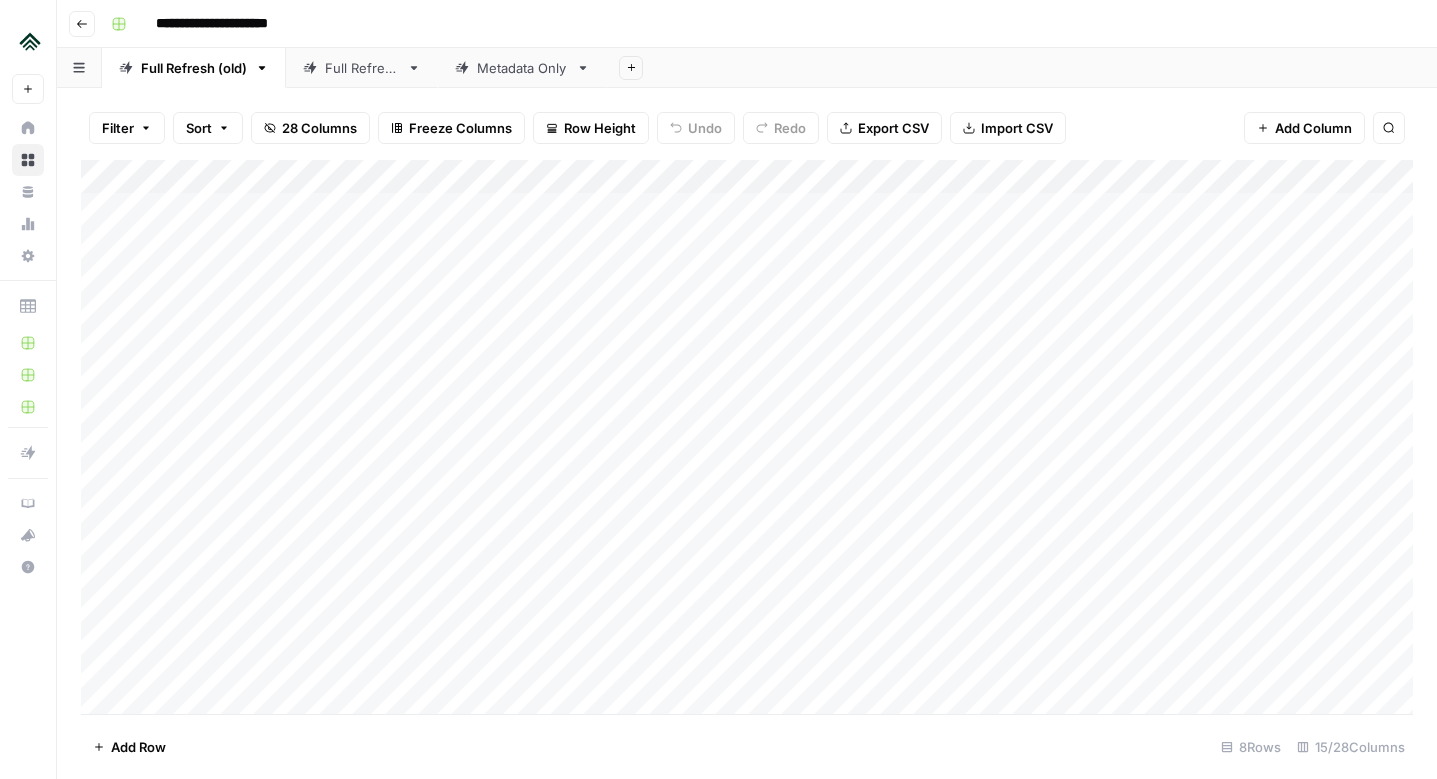 scroll, scrollTop: 216, scrollLeft: 0, axis: vertical 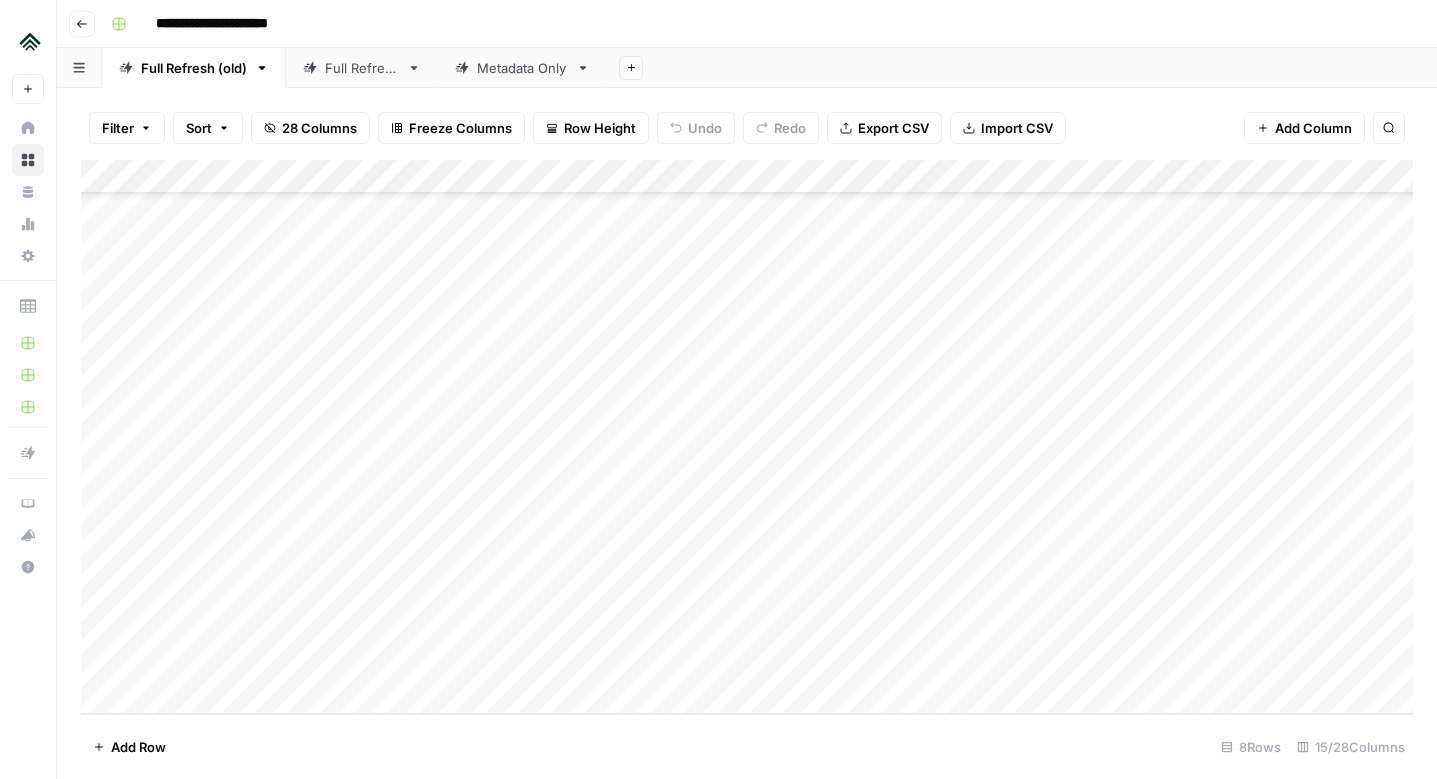 click on "Add Column" at bounding box center (747, 437) 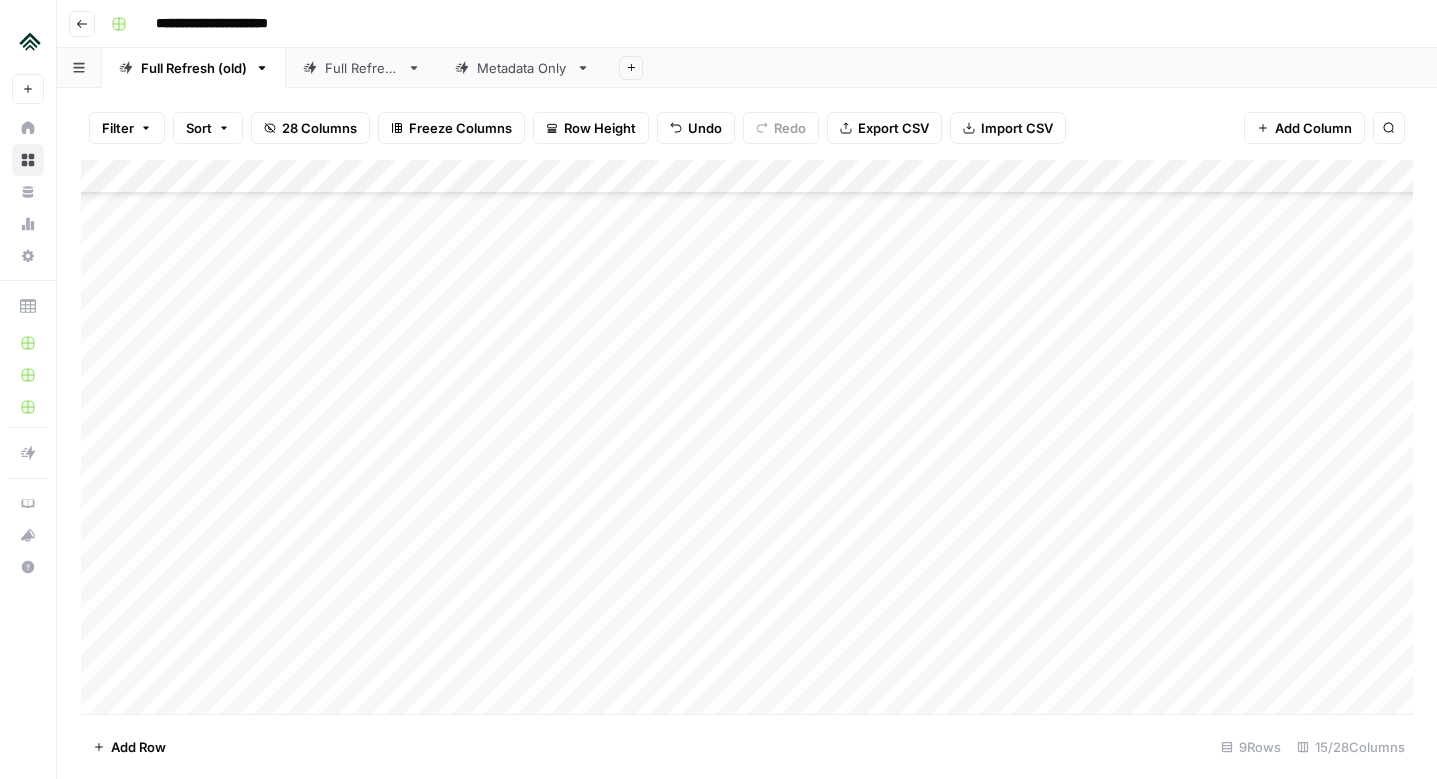 scroll, scrollTop: 304, scrollLeft: 0, axis: vertical 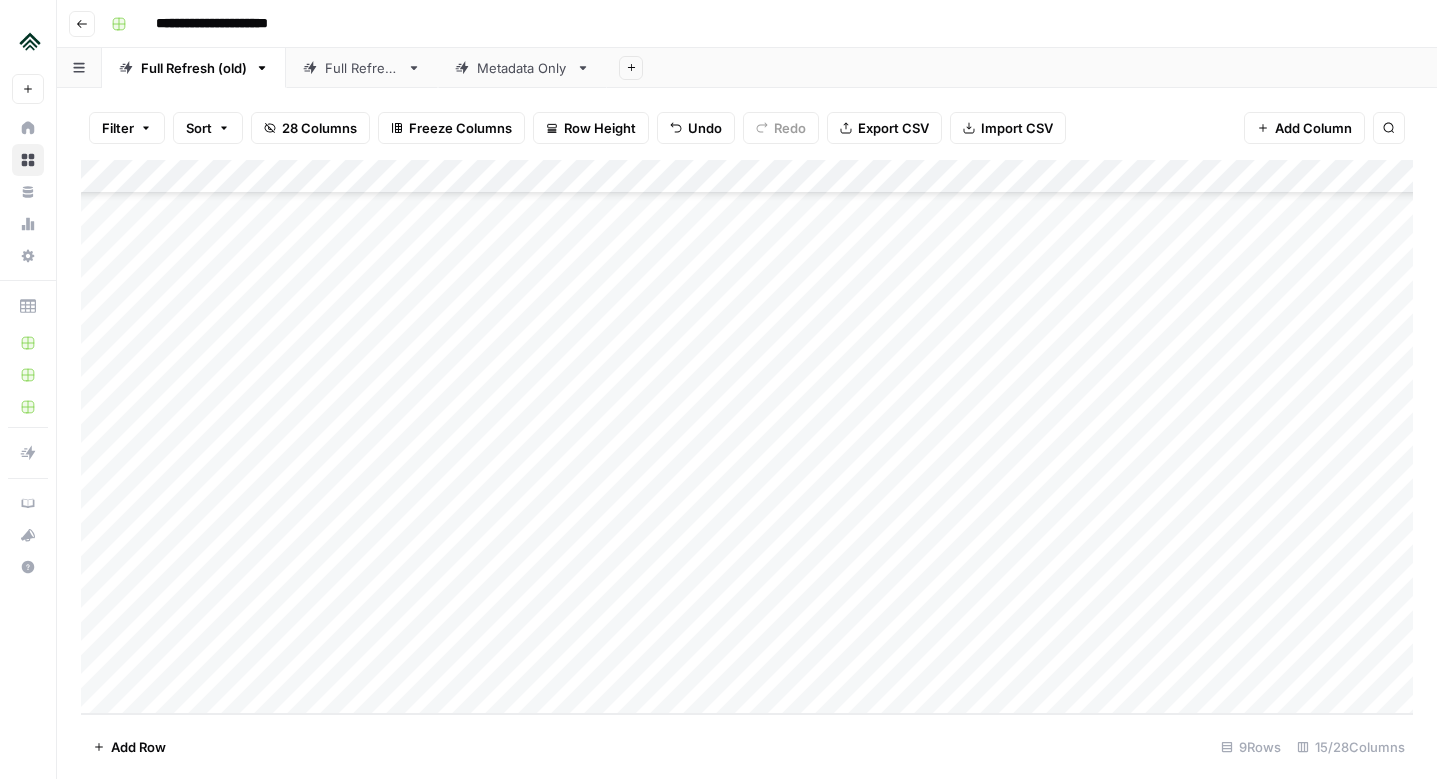 click on "Add Column" at bounding box center [747, 437] 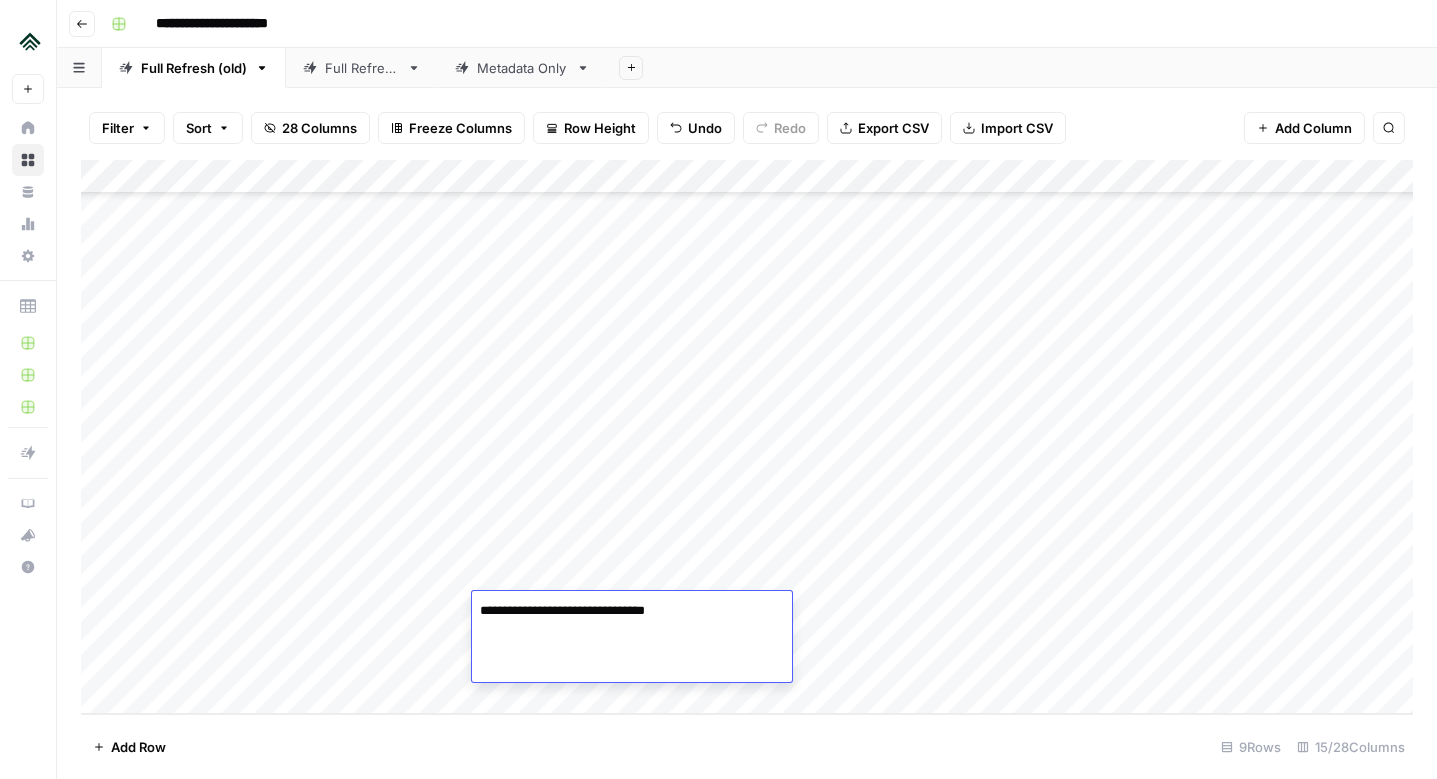 type on "**********" 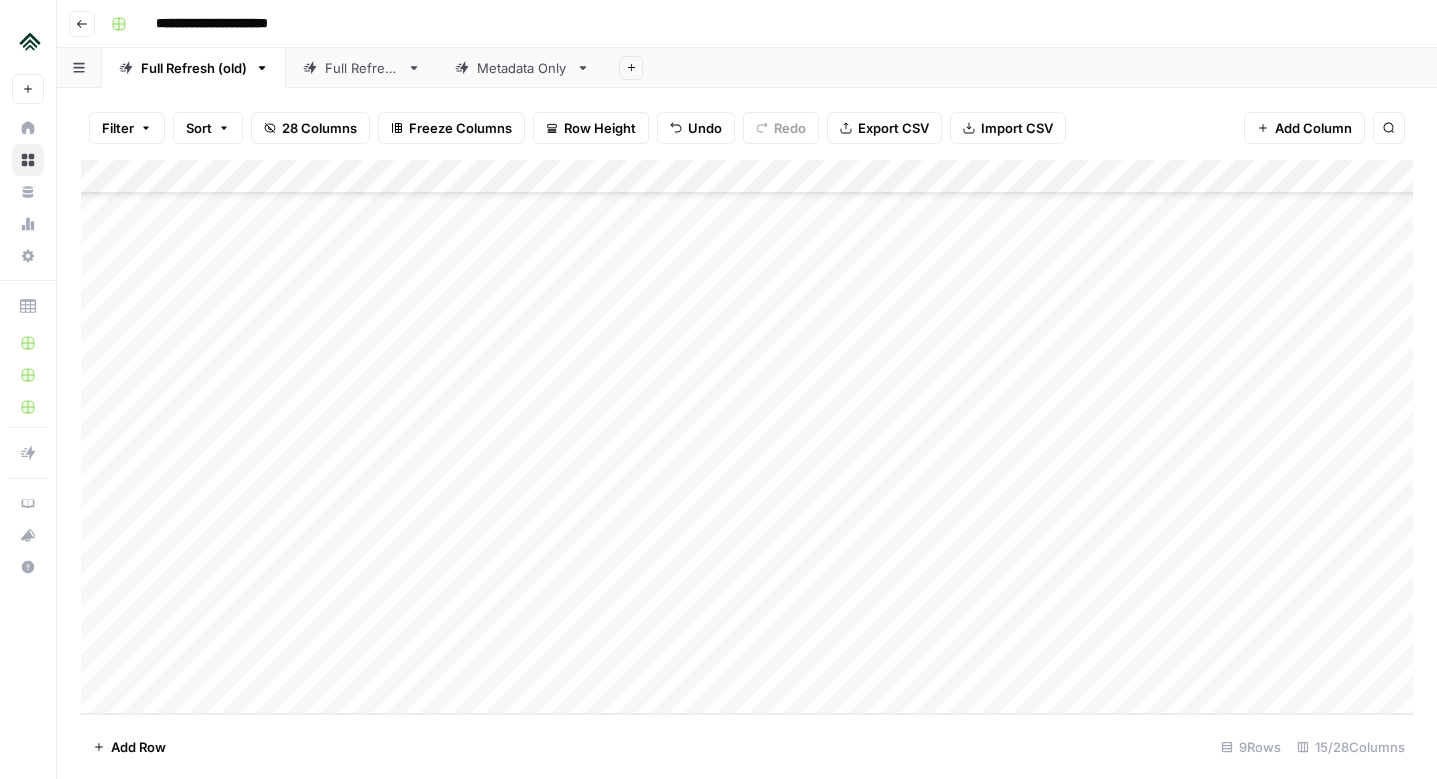 click on "Add Column" at bounding box center [747, 437] 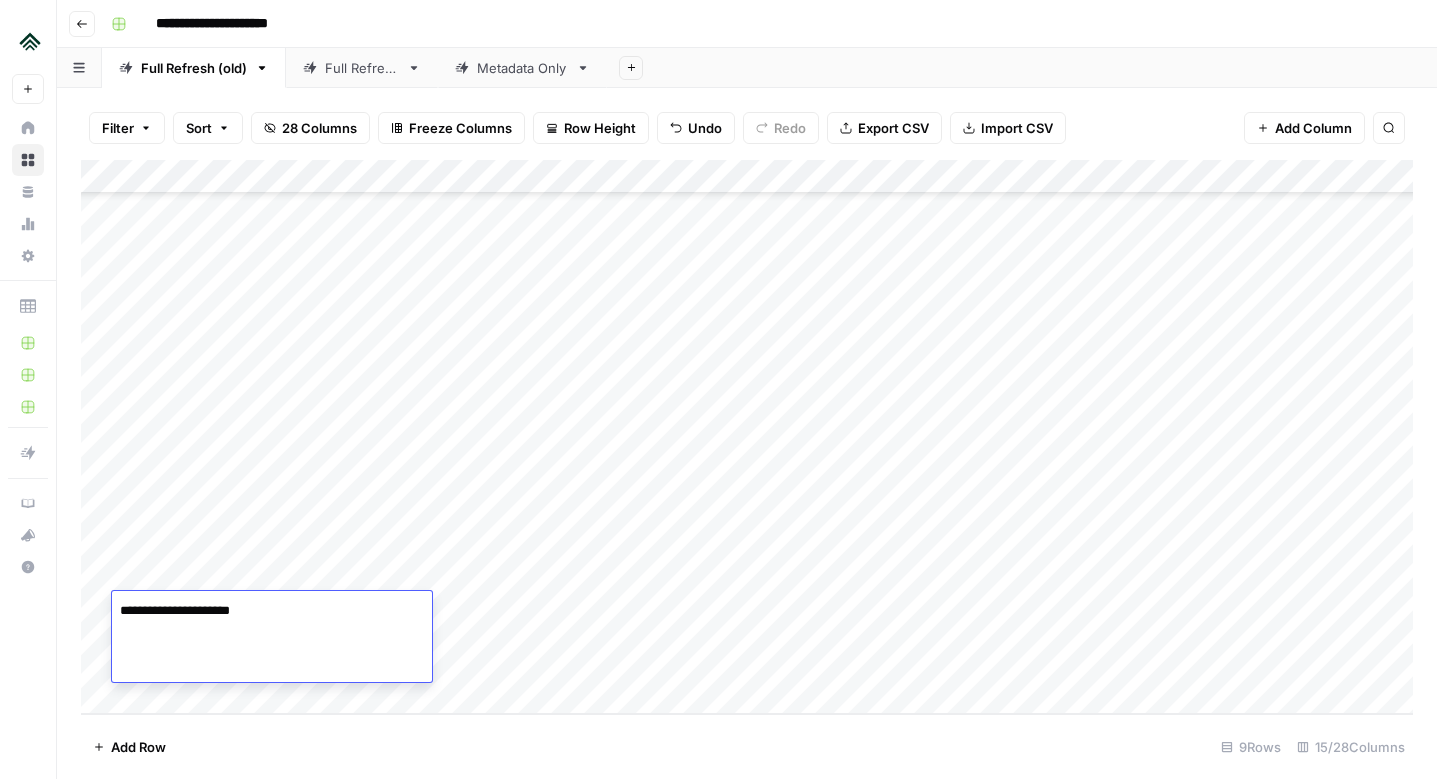 type on "**********" 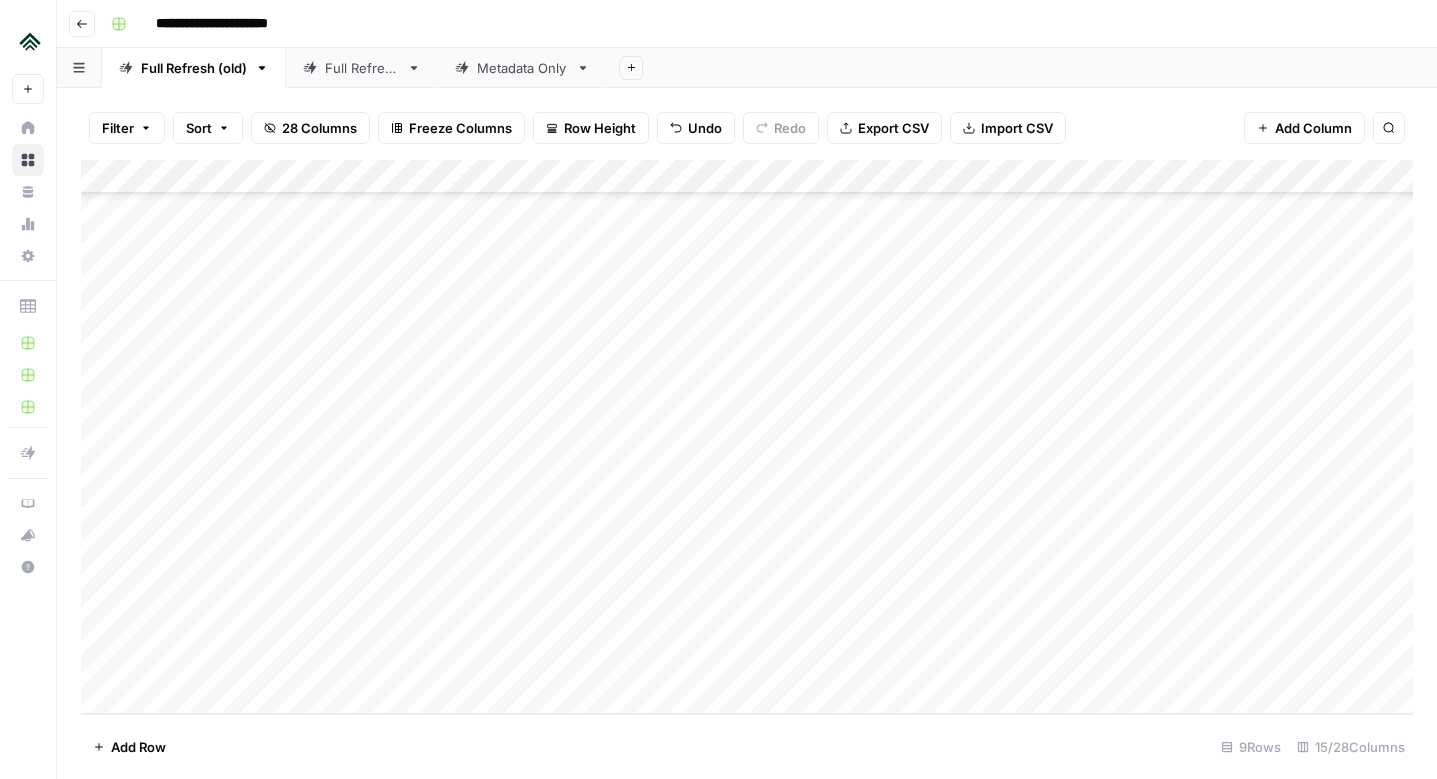 click on "Add Column" at bounding box center (747, 437) 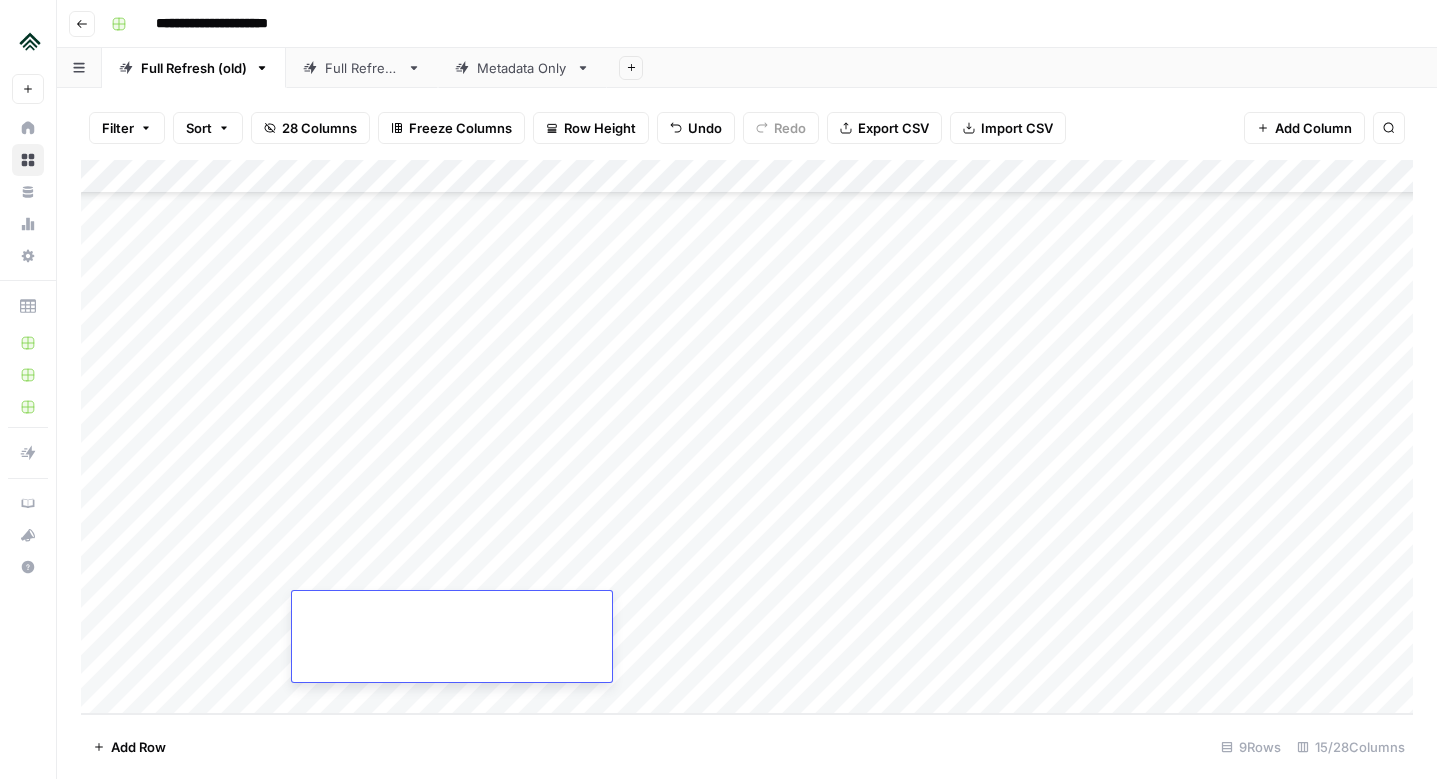 click at bounding box center [452, 636] 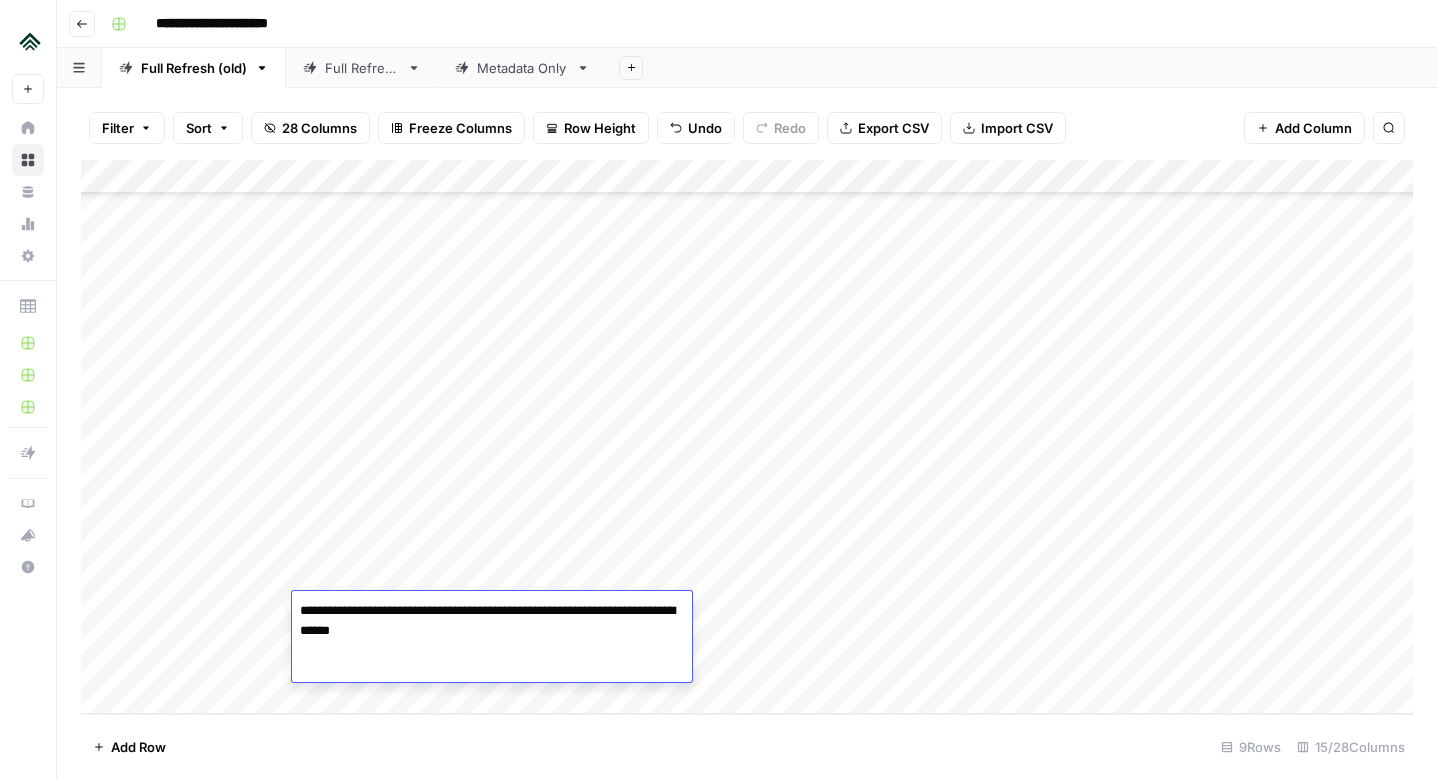 type on "**********" 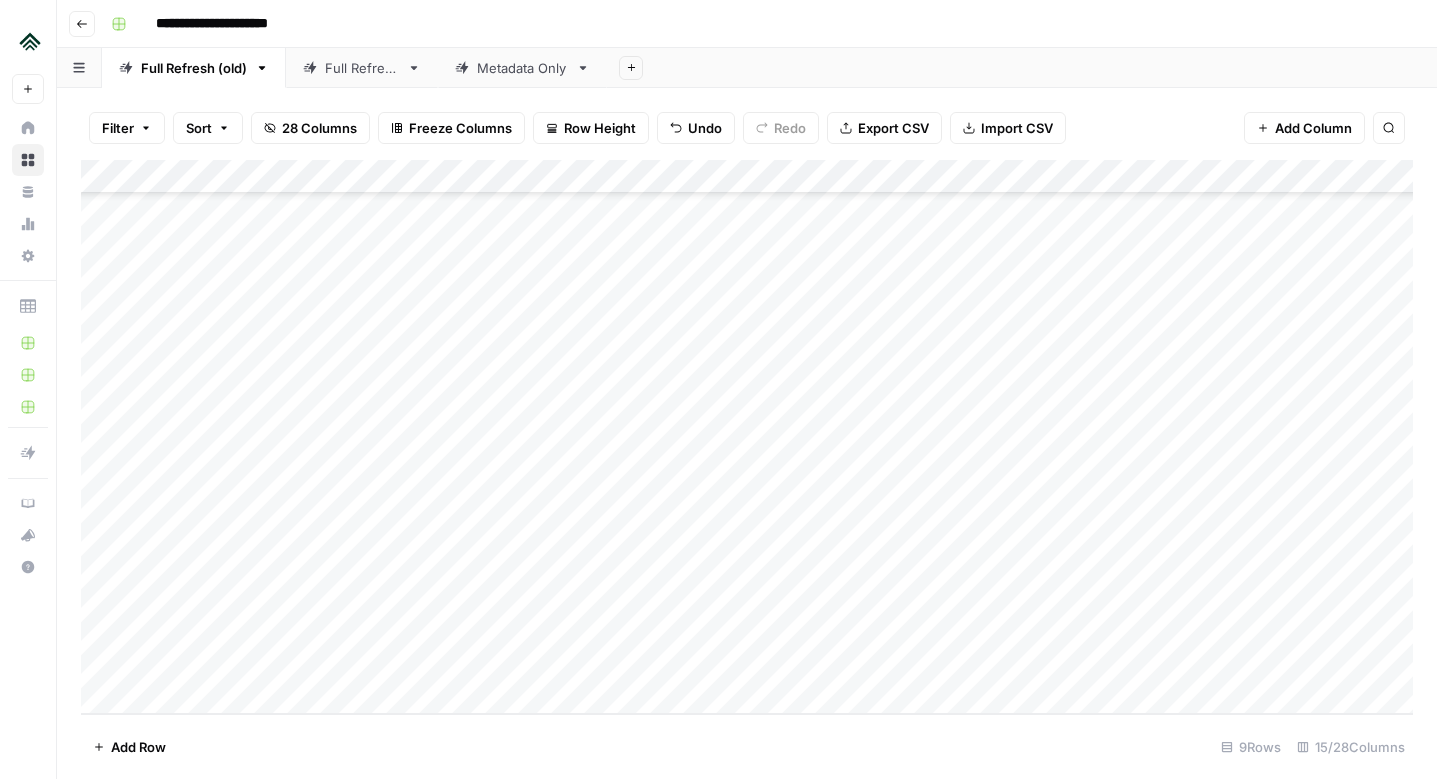 click on "Add Column" at bounding box center (747, 437) 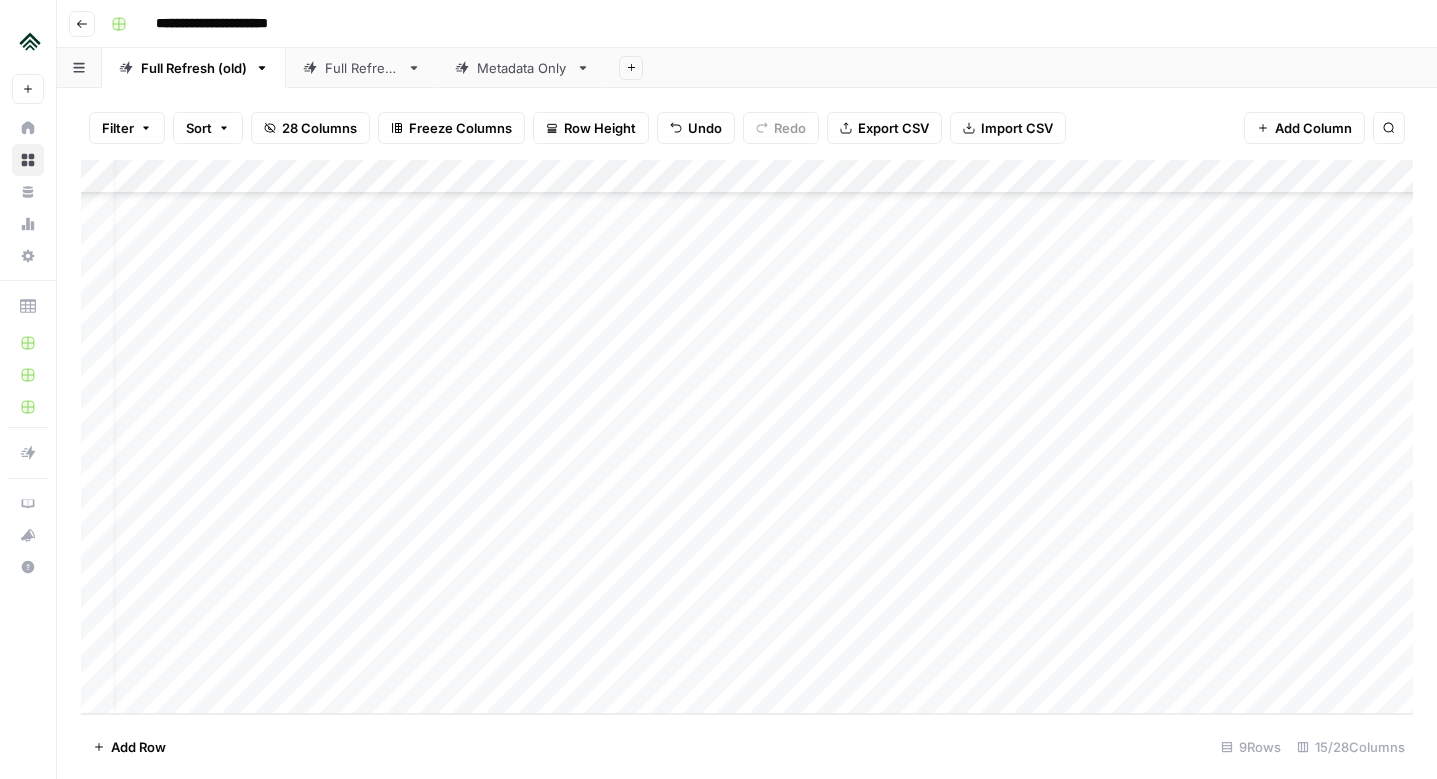 scroll, scrollTop: 304, scrollLeft: 28, axis: both 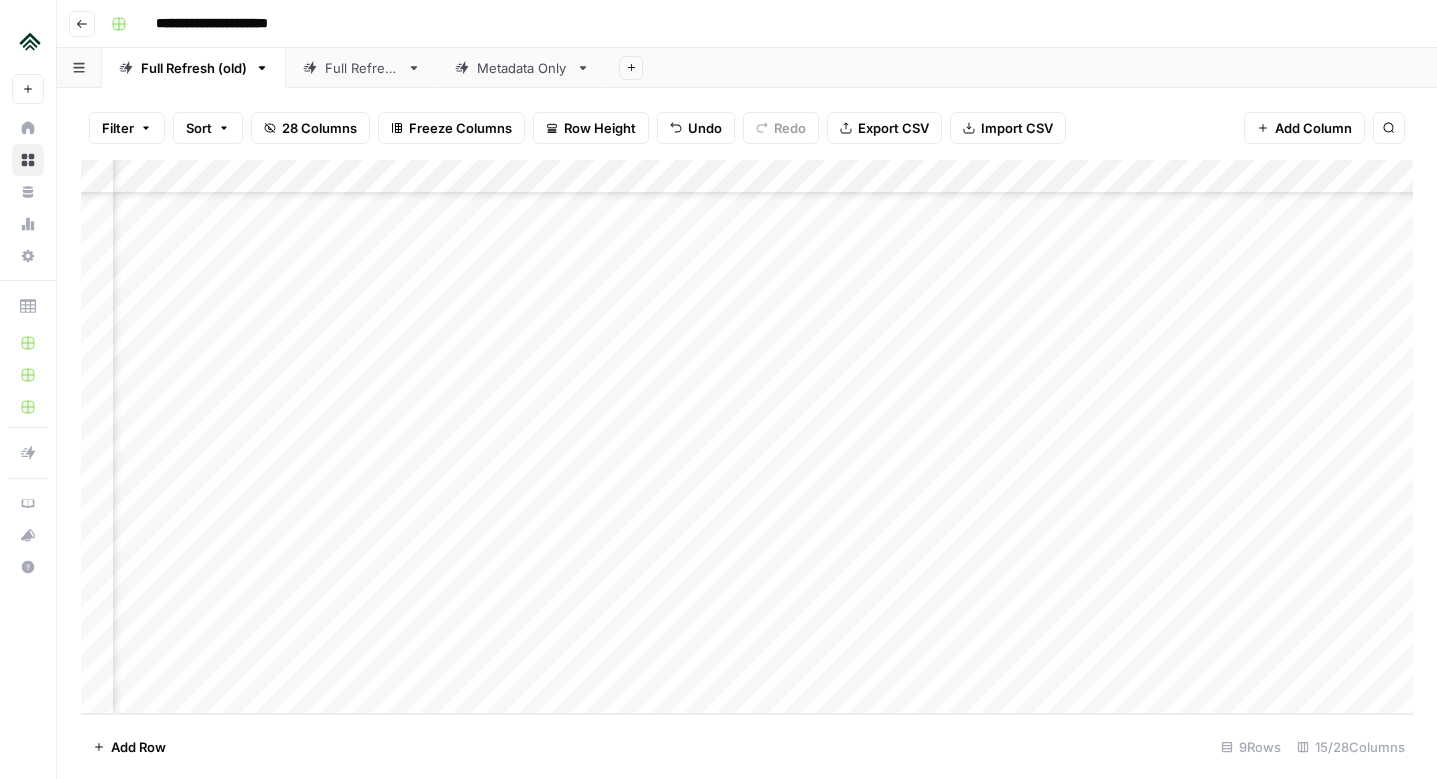 click on "Add Column" at bounding box center (747, 437) 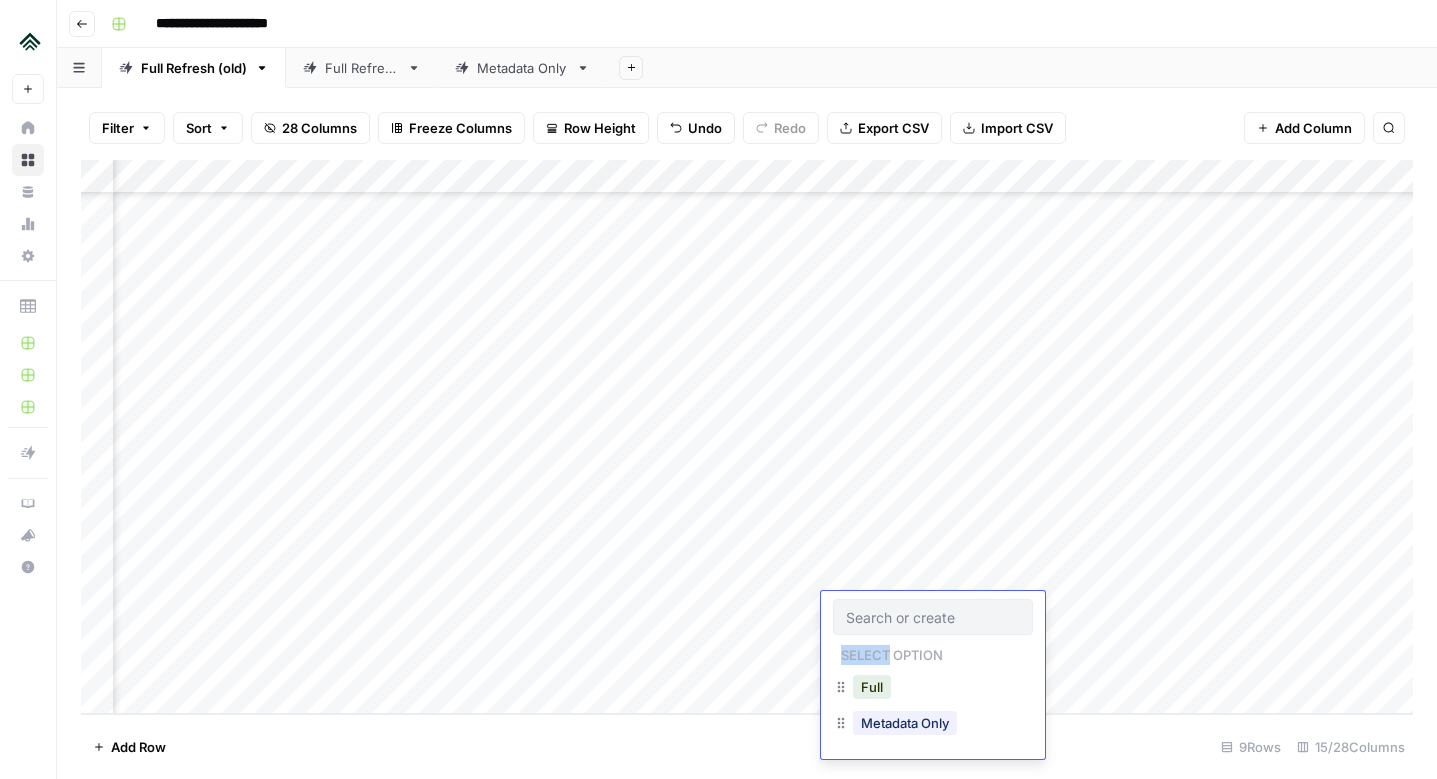 click on "Select option" at bounding box center [892, 653] 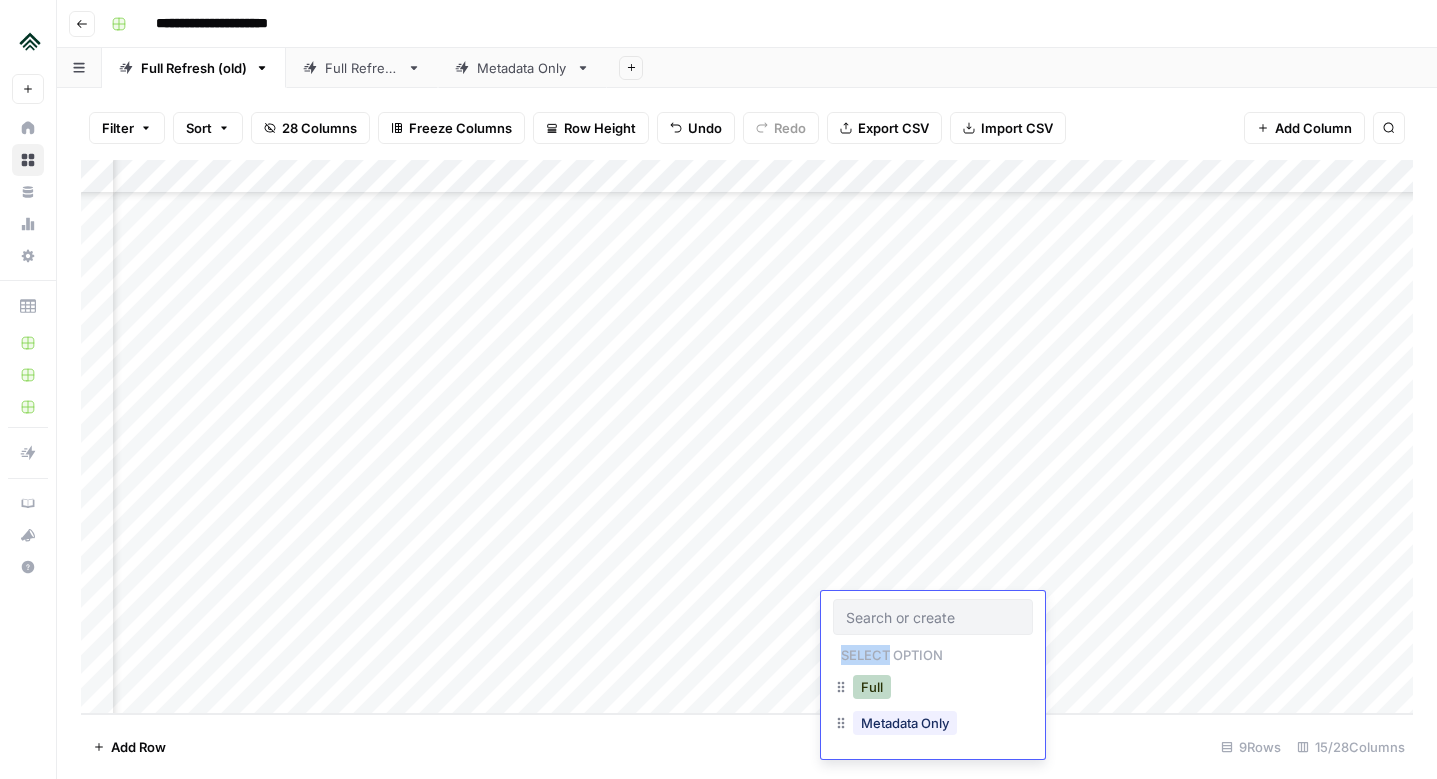 click on "Full" at bounding box center (872, 687) 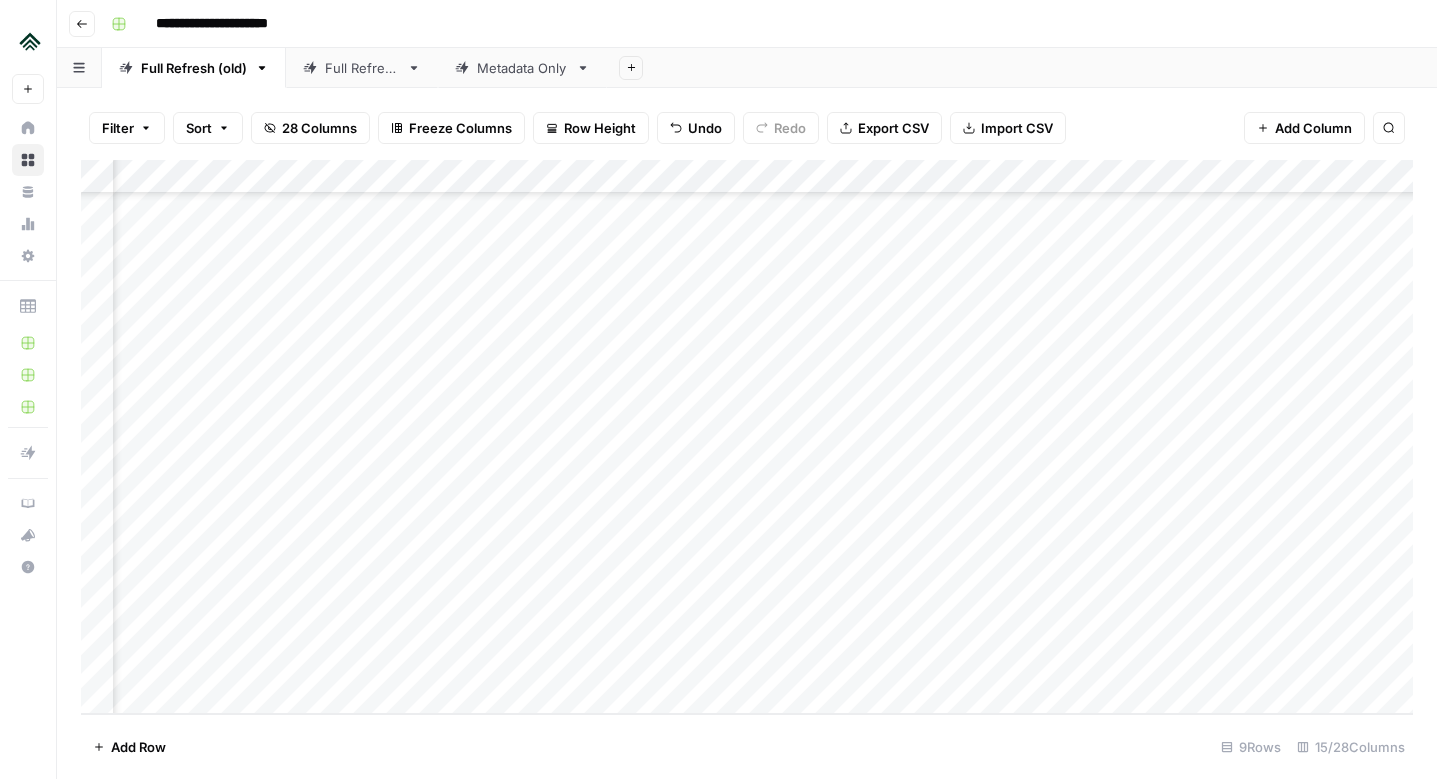click on "Add Column" at bounding box center (747, 437) 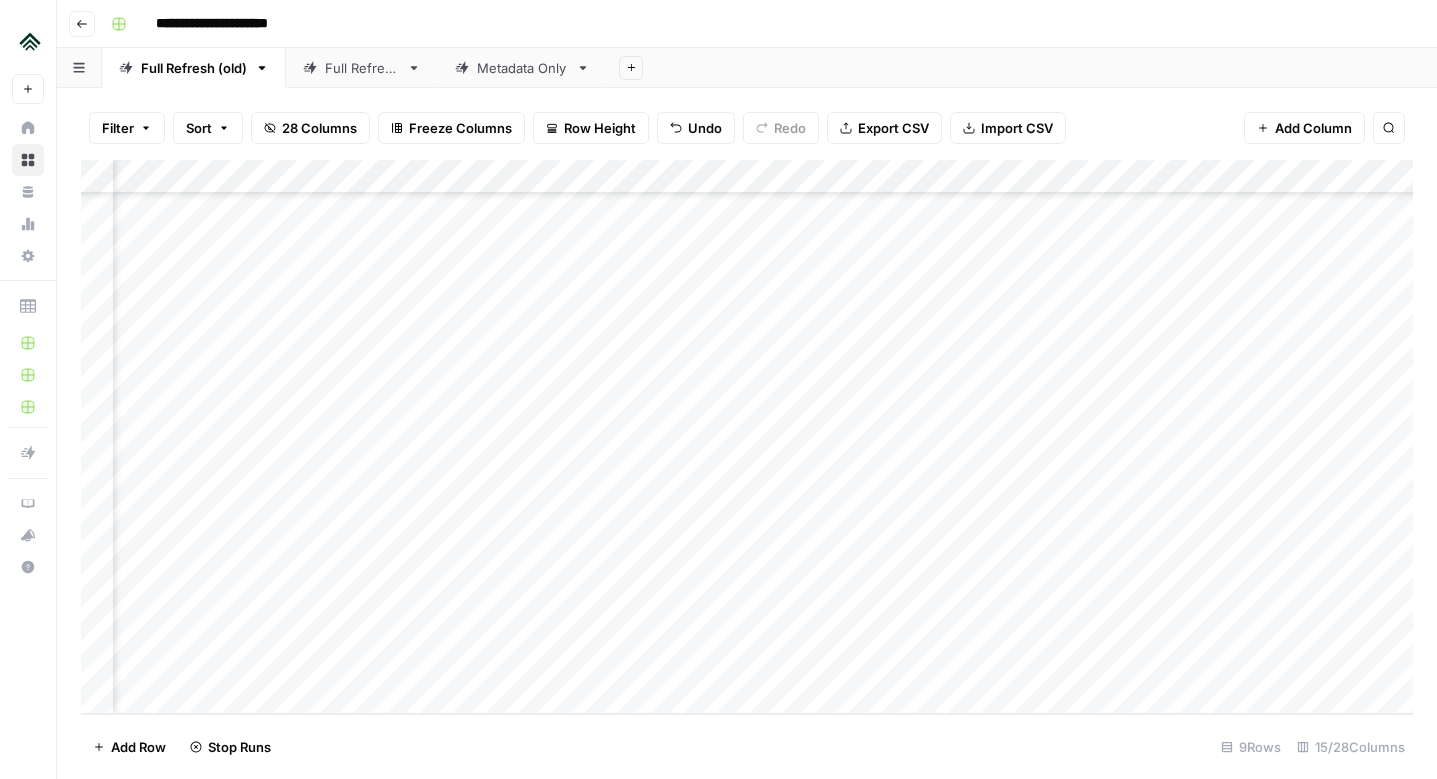 scroll, scrollTop: 304, scrollLeft: 666, axis: both 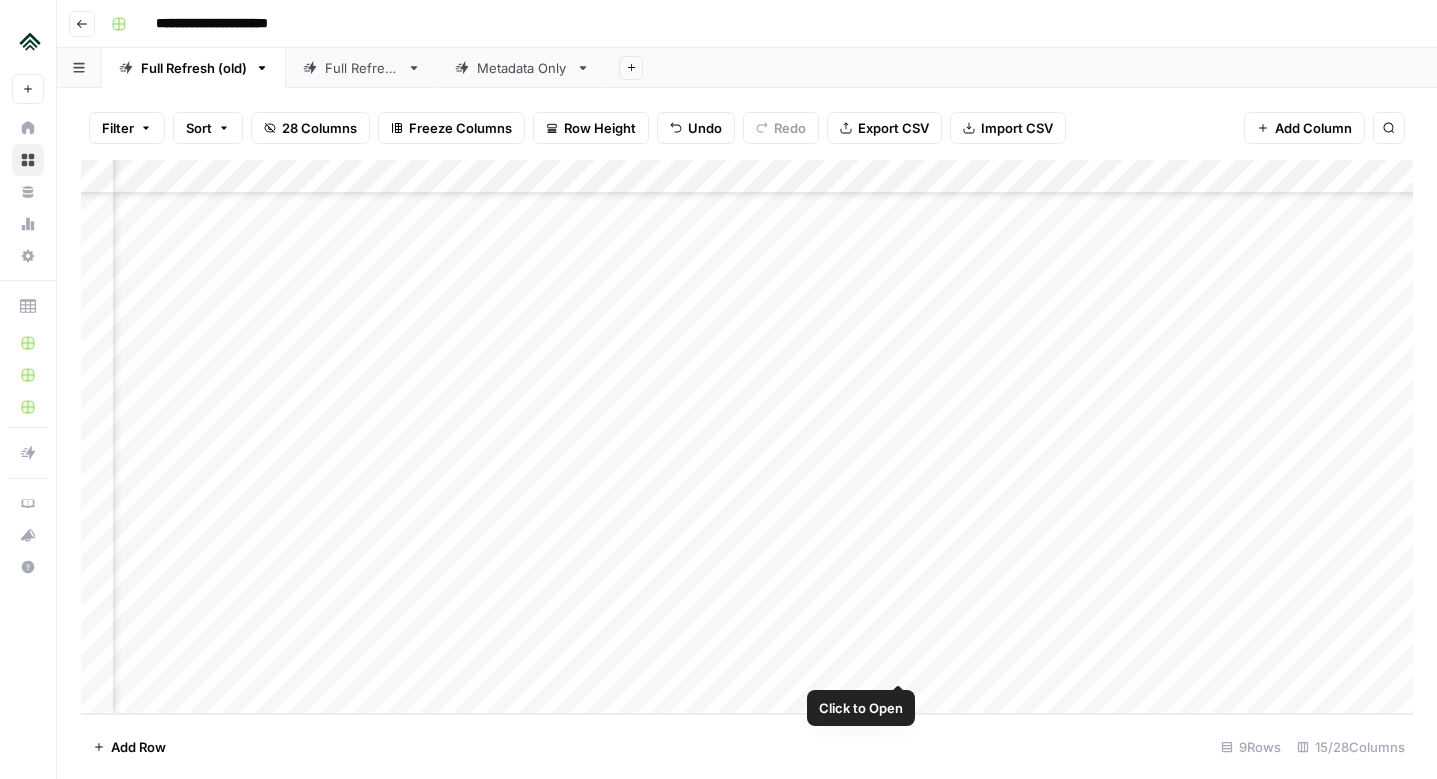 click on "Add Column" at bounding box center [747, 437] 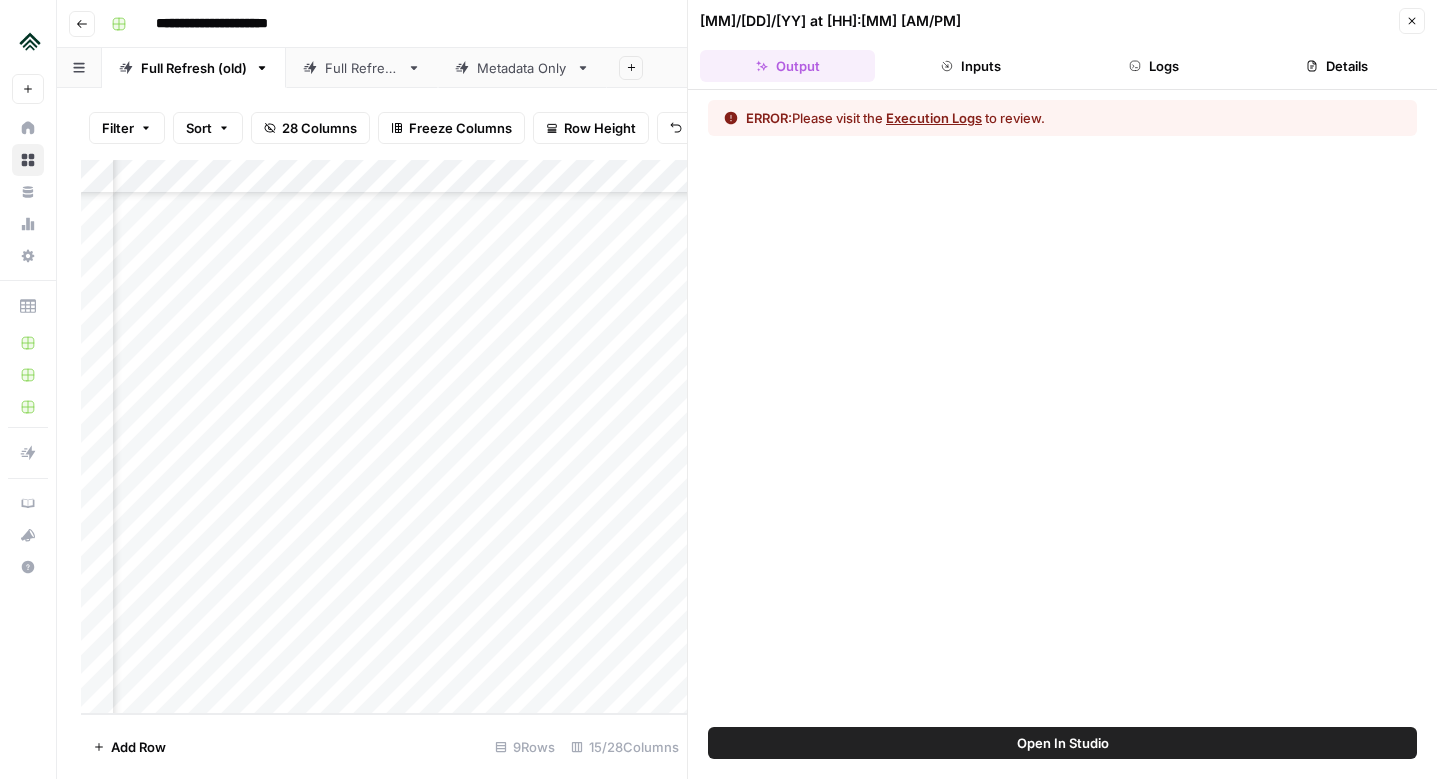 click on "Logs" at bounding box center [1154, 66] 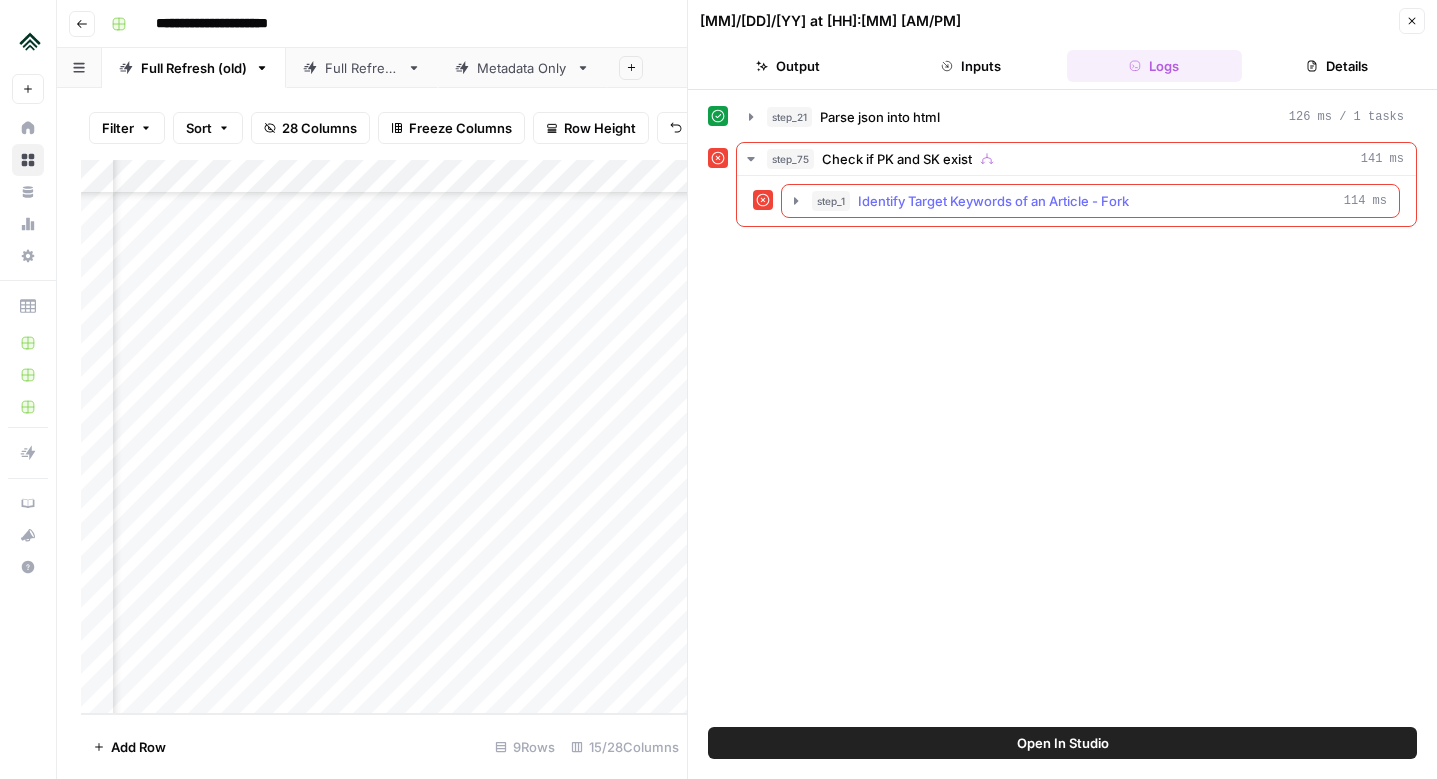 click 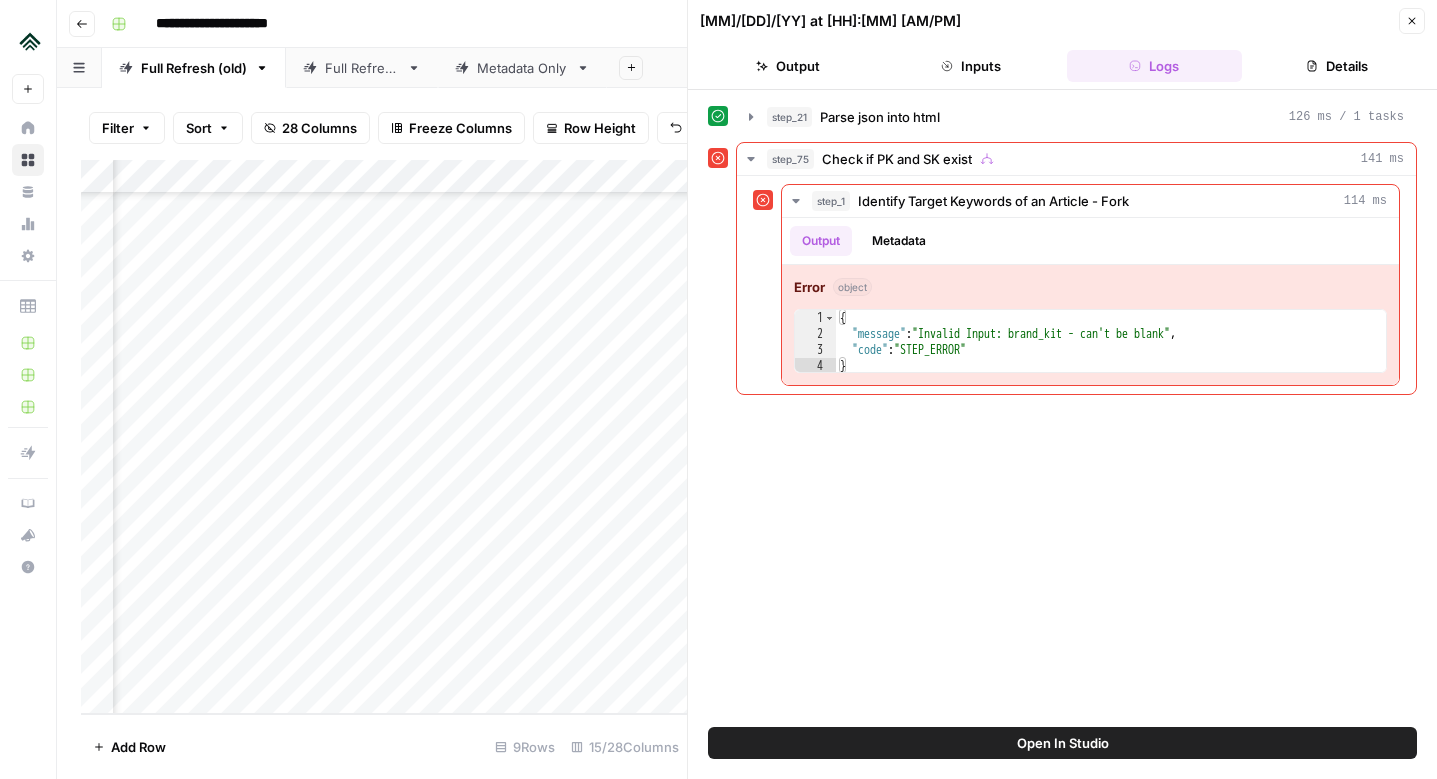 click on "Close" at bounding box center (1412, 21) 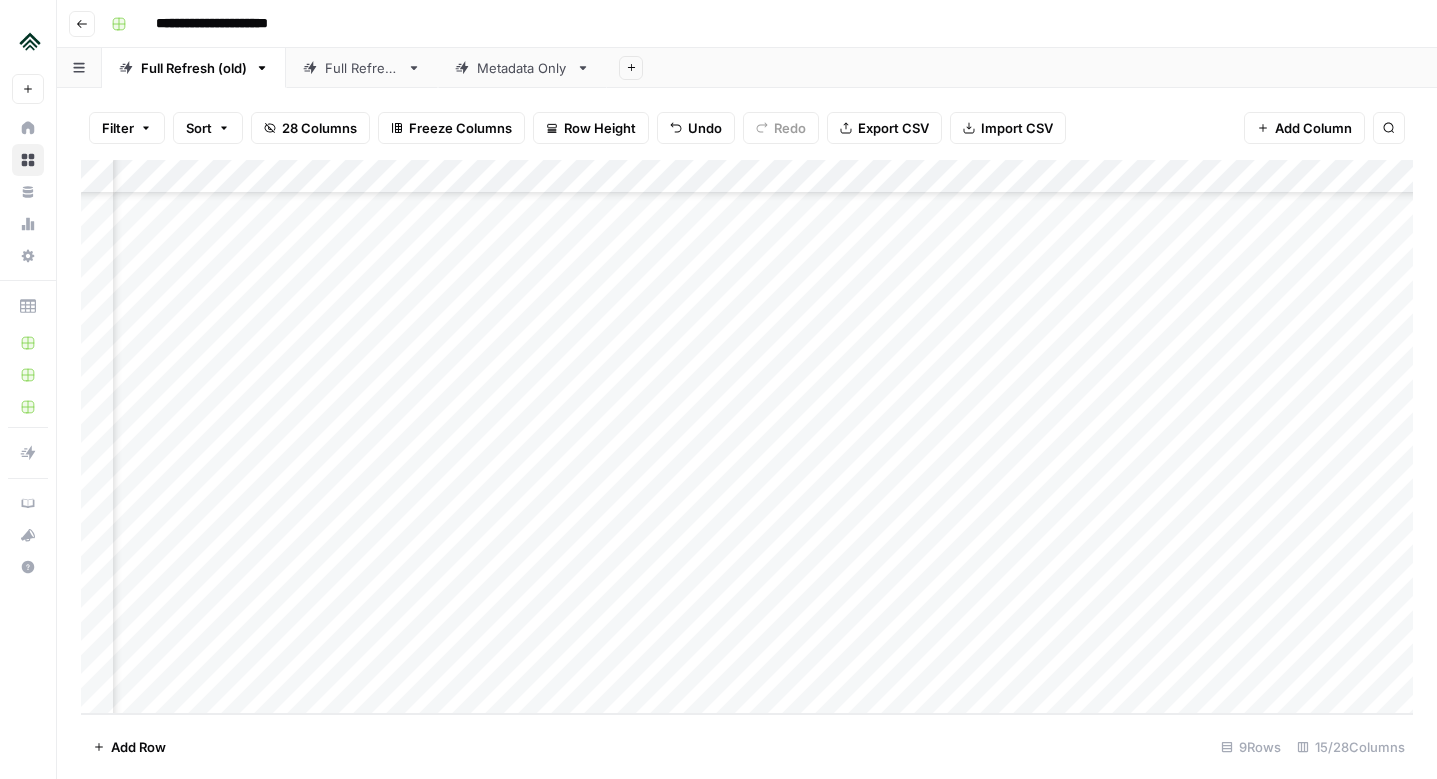 scroll, scrollTop: 304, scrollLeft: 533, axis: both 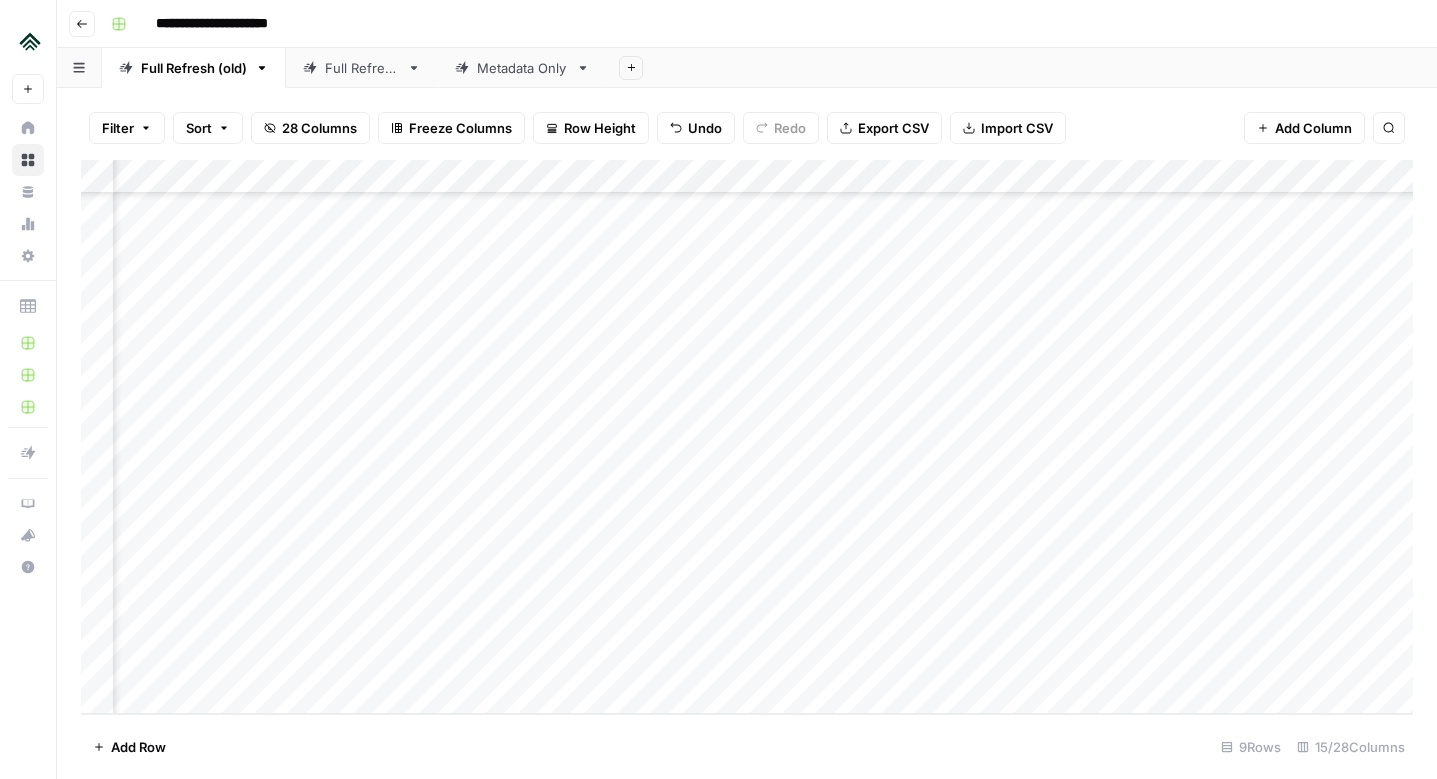 click on "Add Column" at bounding box center [747, 437] 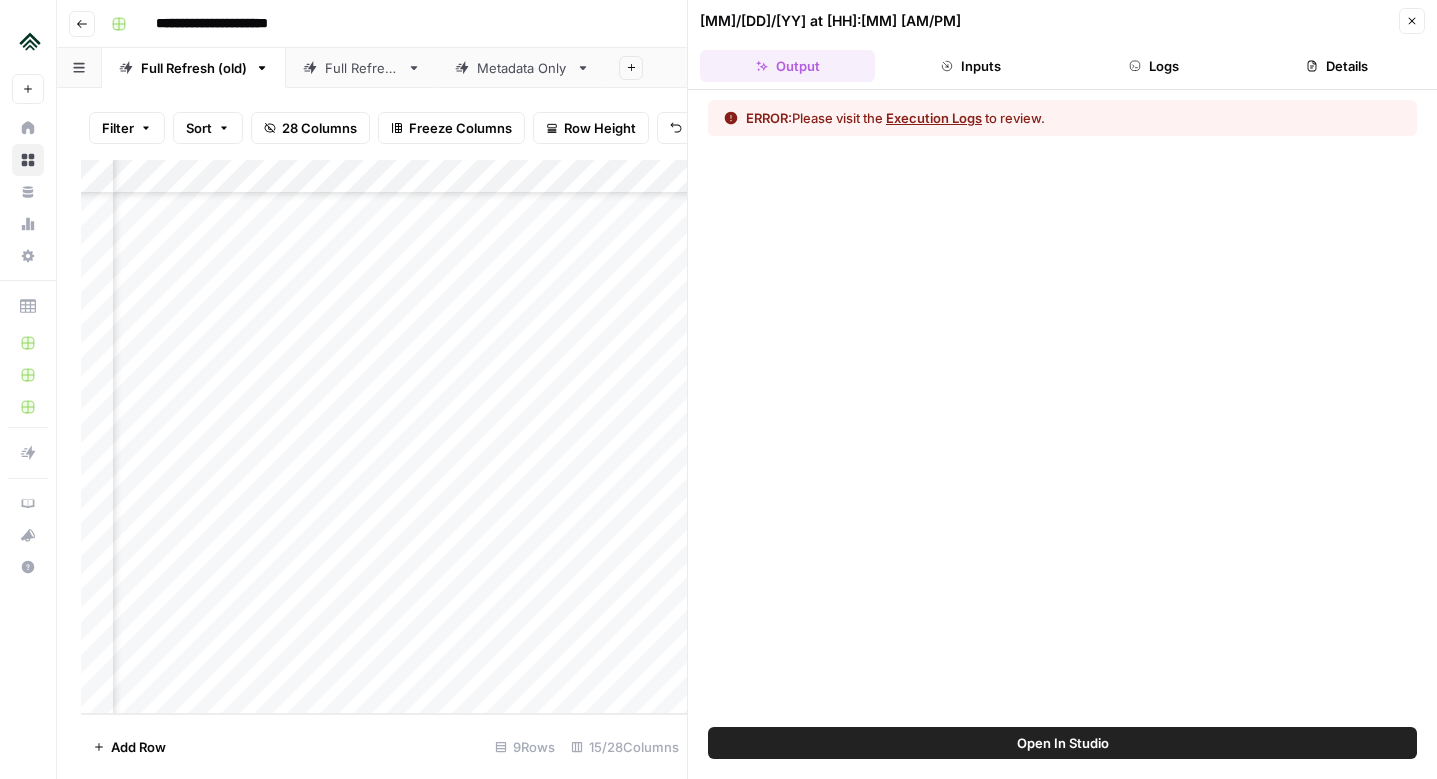 click on "Close" at bounding box center [1412, 21] 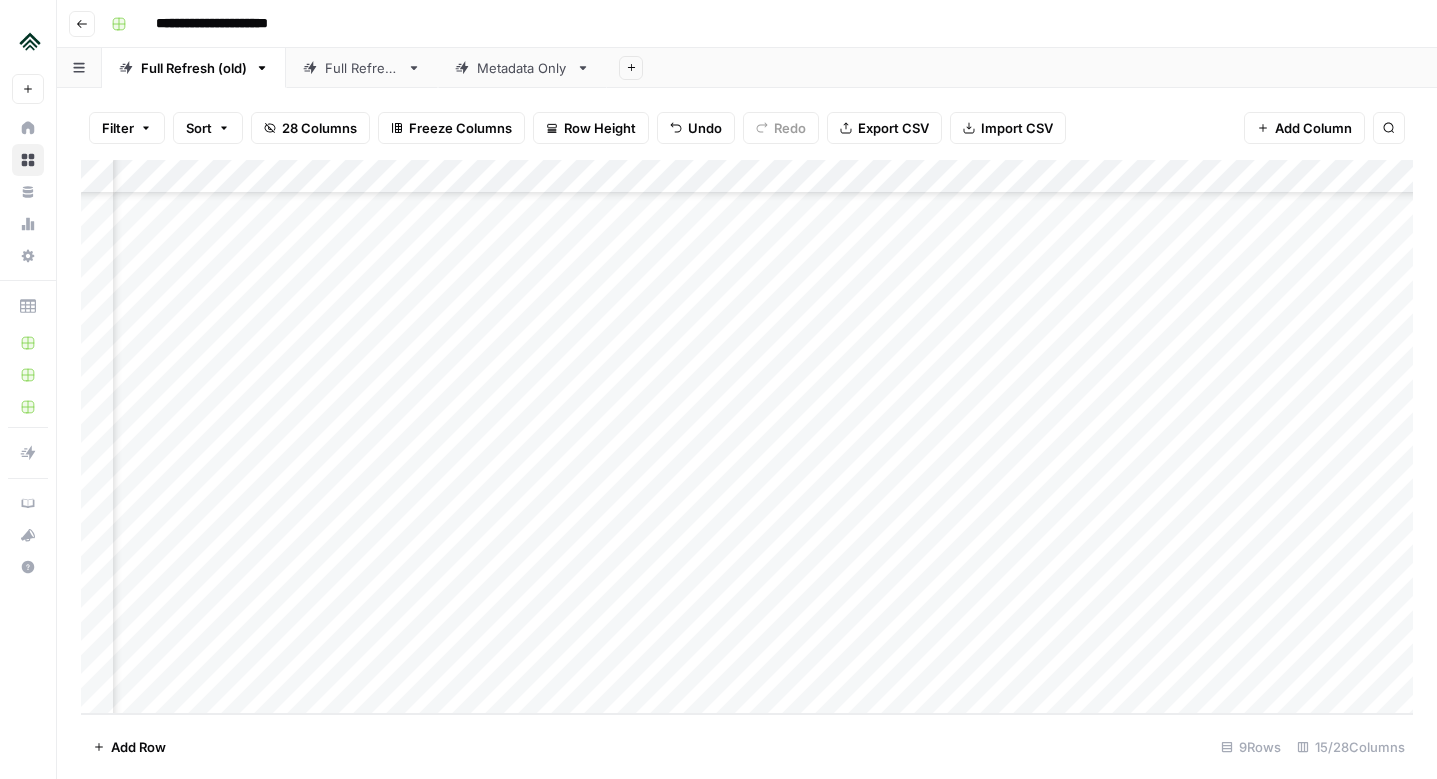 click on "Add Column" at bounding box center (747, 437) 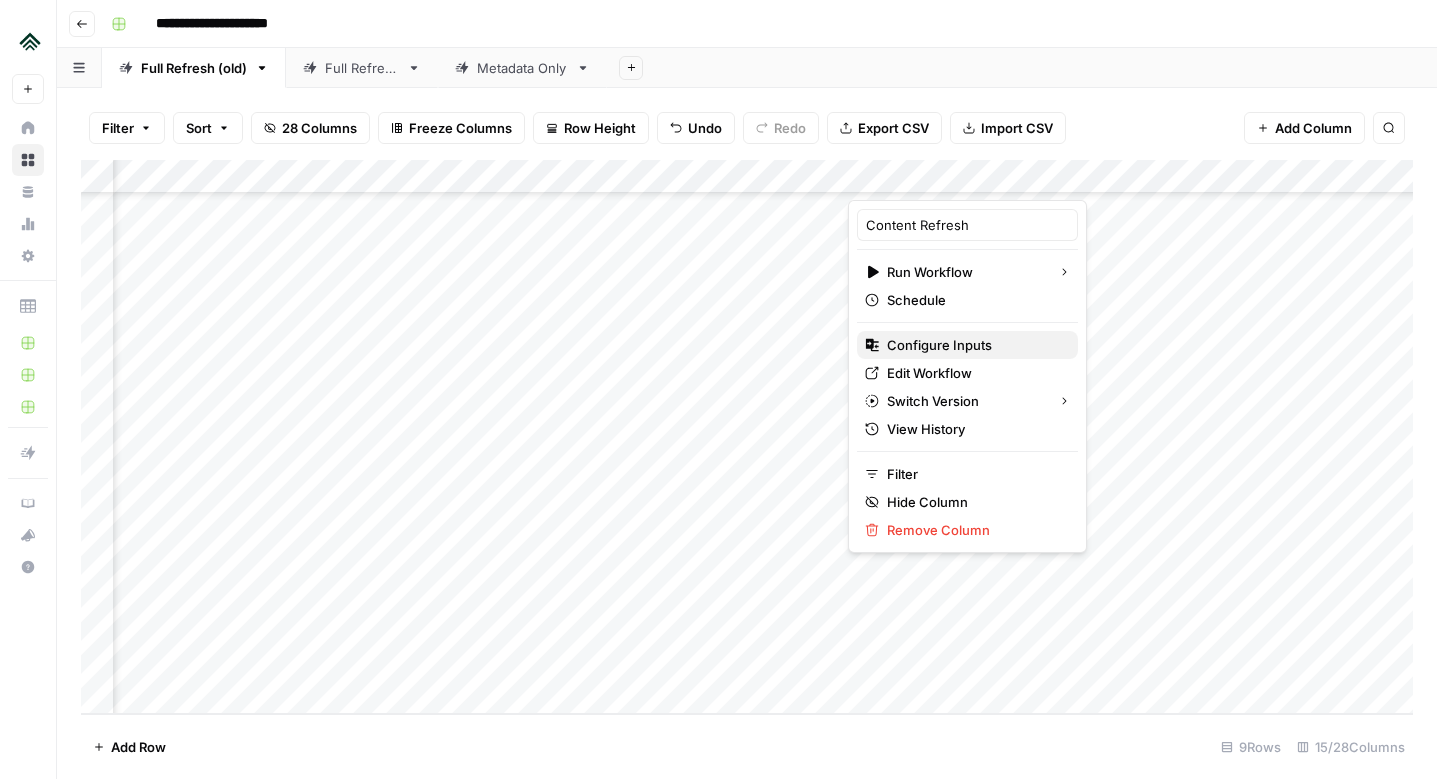 click on "Configure Inputs" at bounding box center (939, 345) 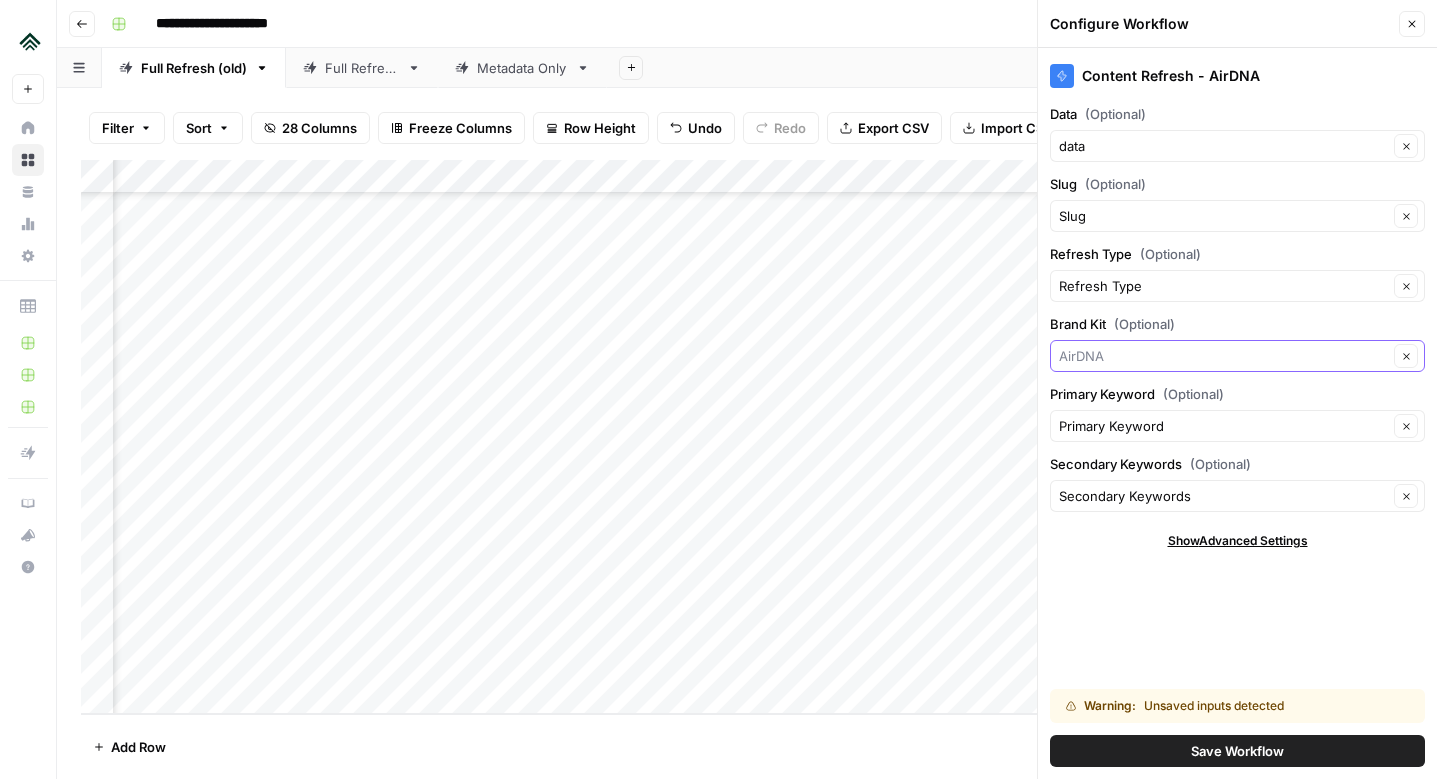 click on "Brand Kit   (Optional)" at bounding box center (1223, 356) 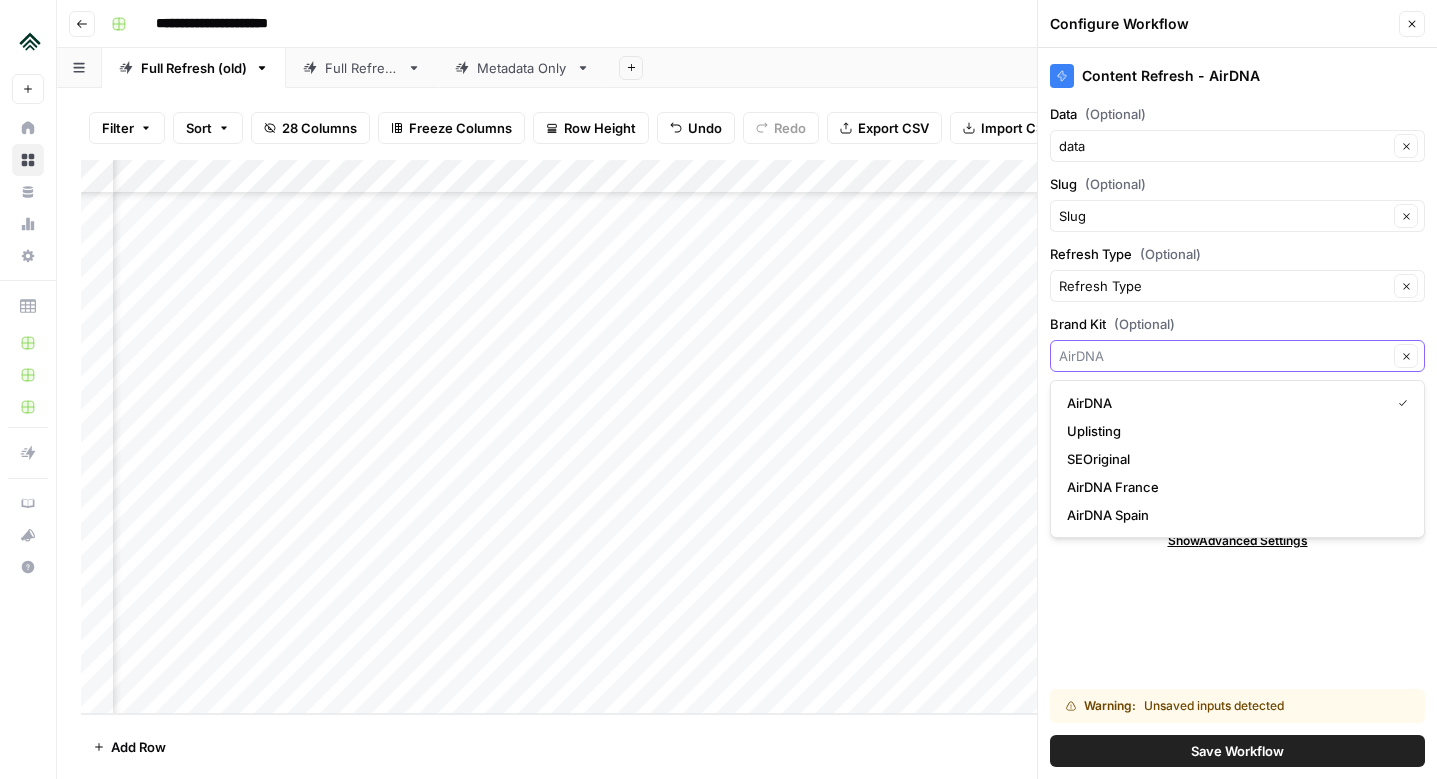 click on "Brand Kit   (Optional)" at bounding box center [1223, 356] 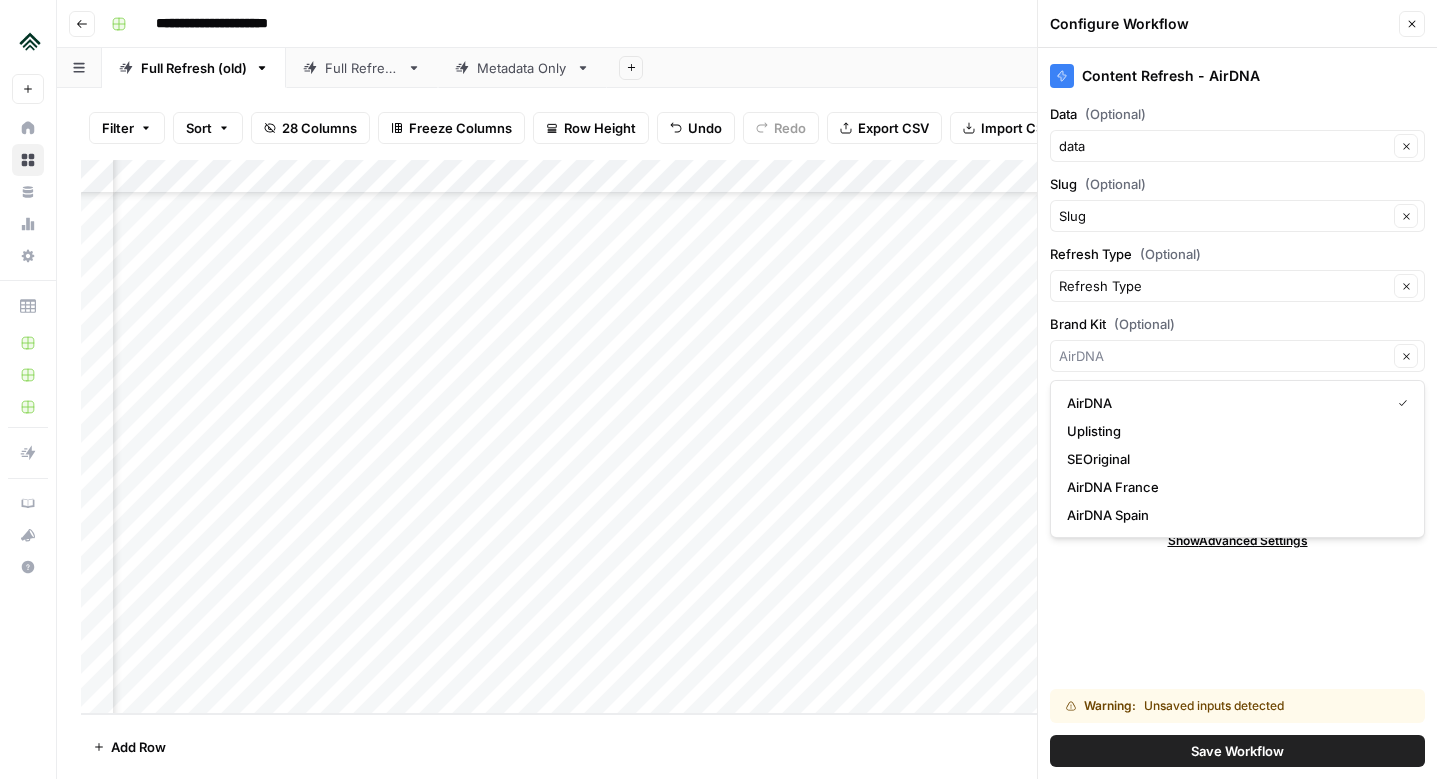type on "AirDNA" 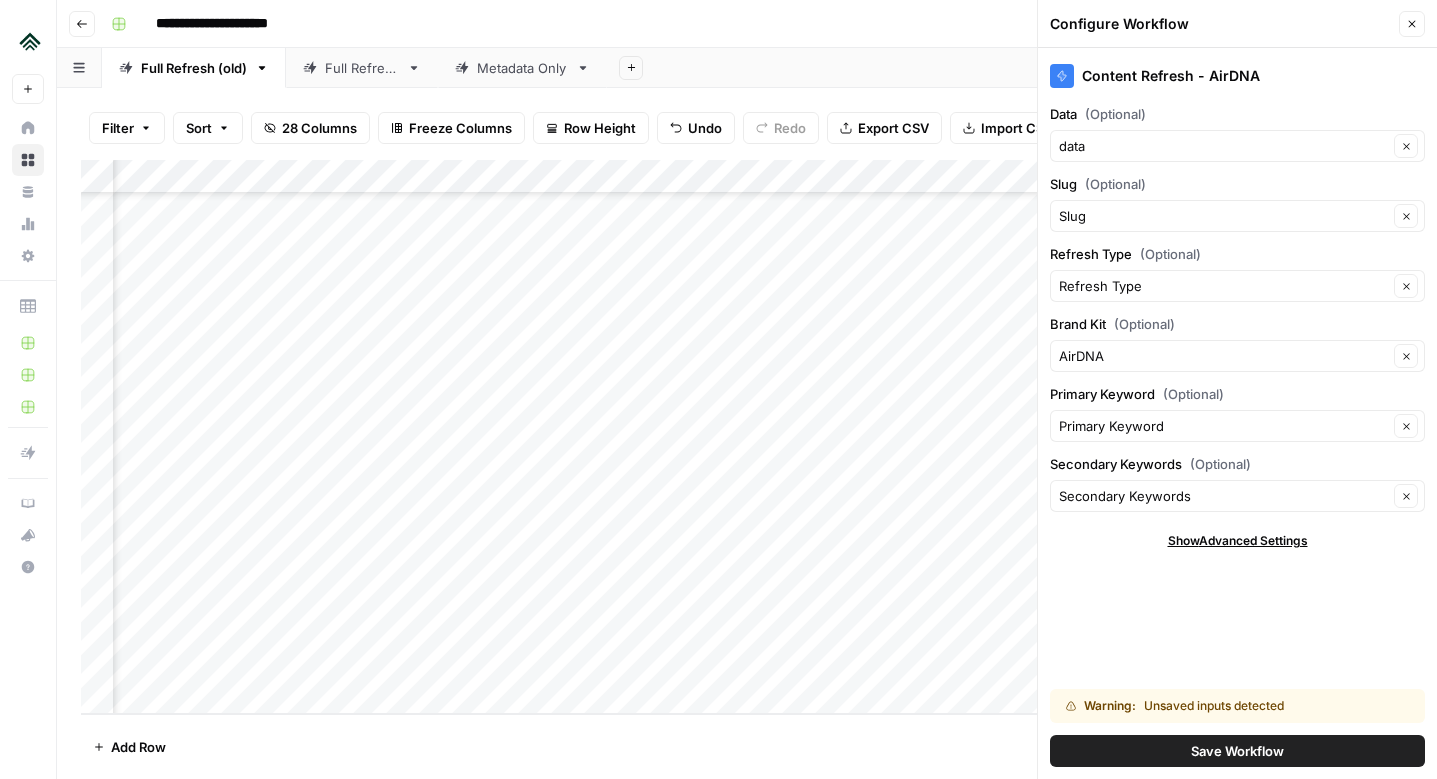 click on "Content Refresh - AirDNA Data   (Optional) data Clear Slug   (Optional) Slug Clear Refresh Type   (Optional) Refresh Type Clear Brand Kit   (Optional) AirDNA Clear Primary Keyword   (Optional) Primary Keyword Clear Secondary Keywords   (Optional) Secondary Keywords Clear Show  Advanced Settings Warning:  Unsaved inputs detected Save Workflow" at bounding box center (1237, 413) 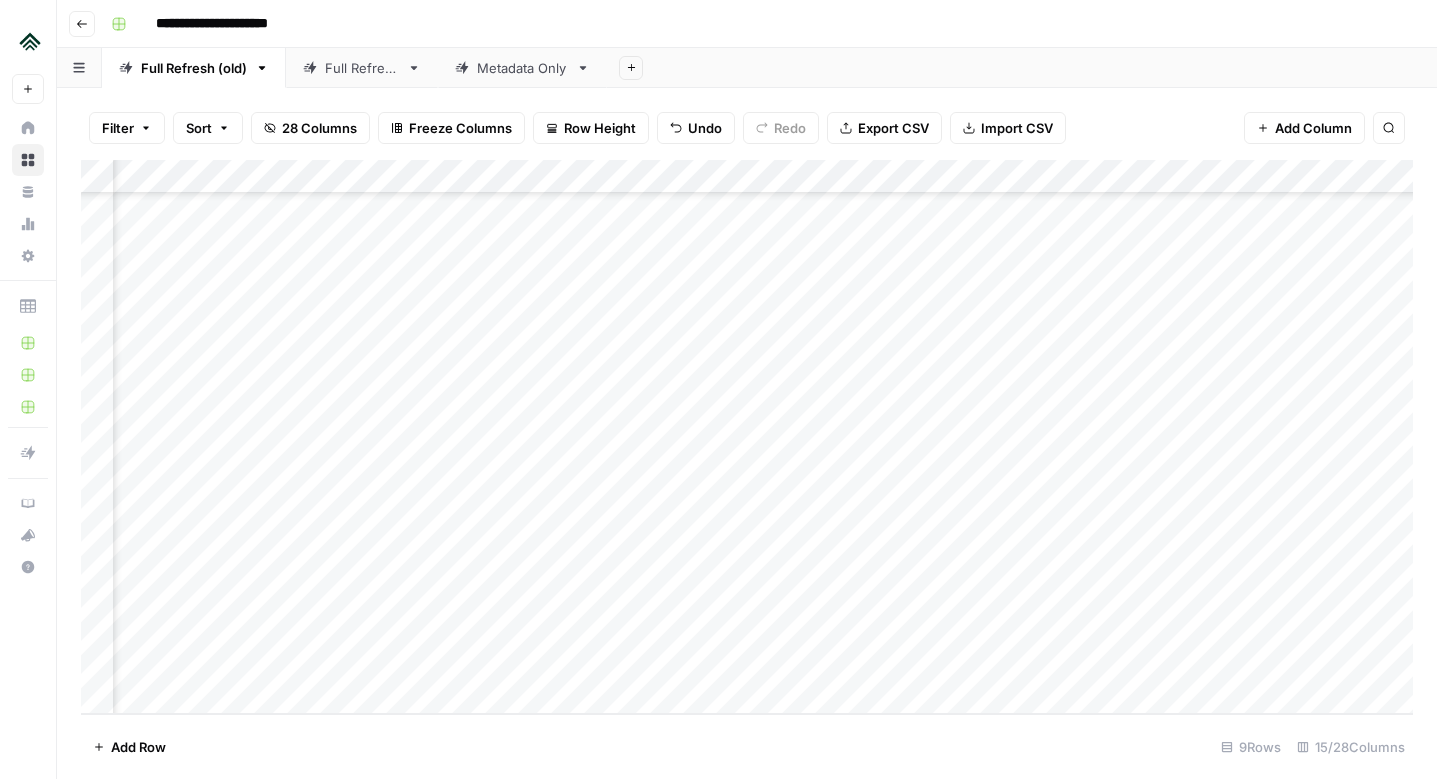 click on "Add Column" at bounding box center (747, 437) 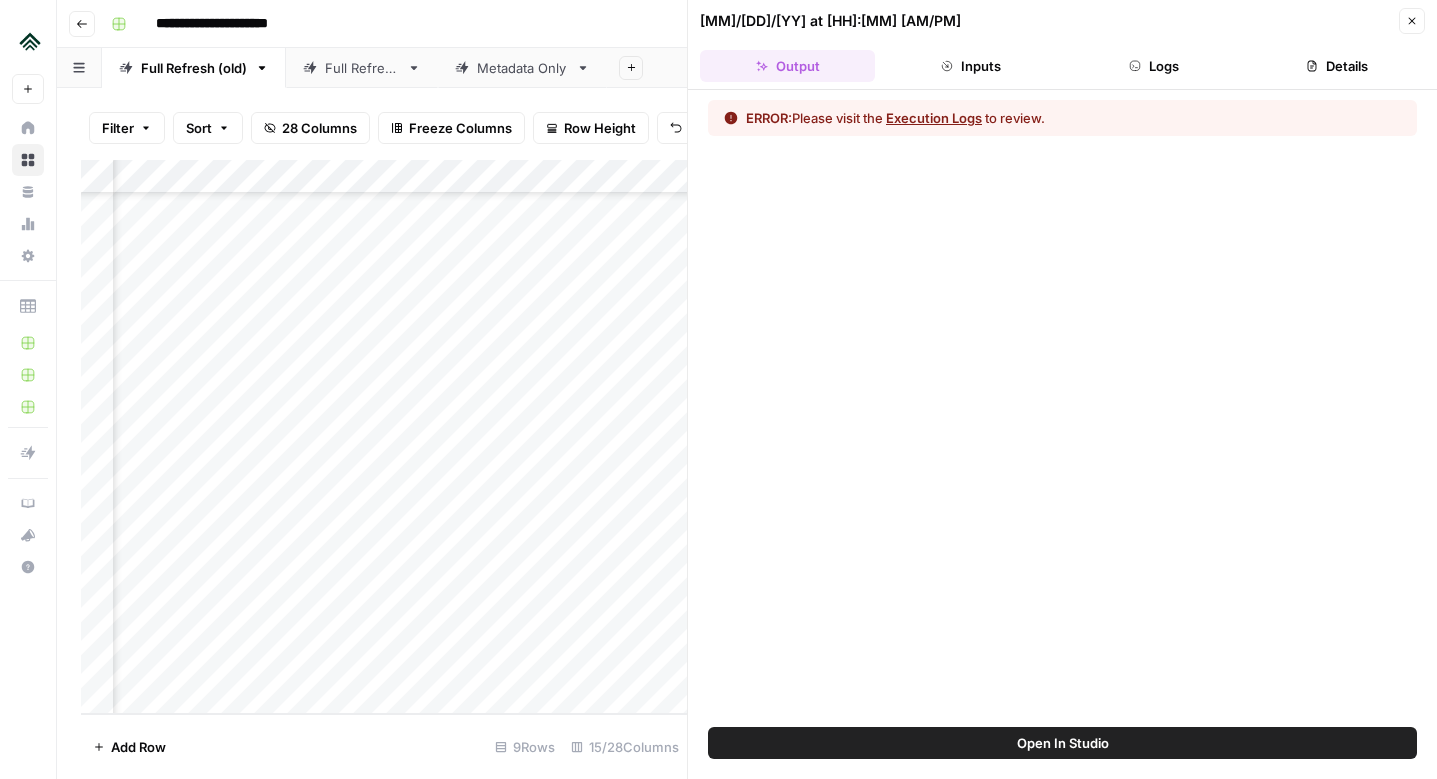click on "Logs" at bounding box center [1154, 66] 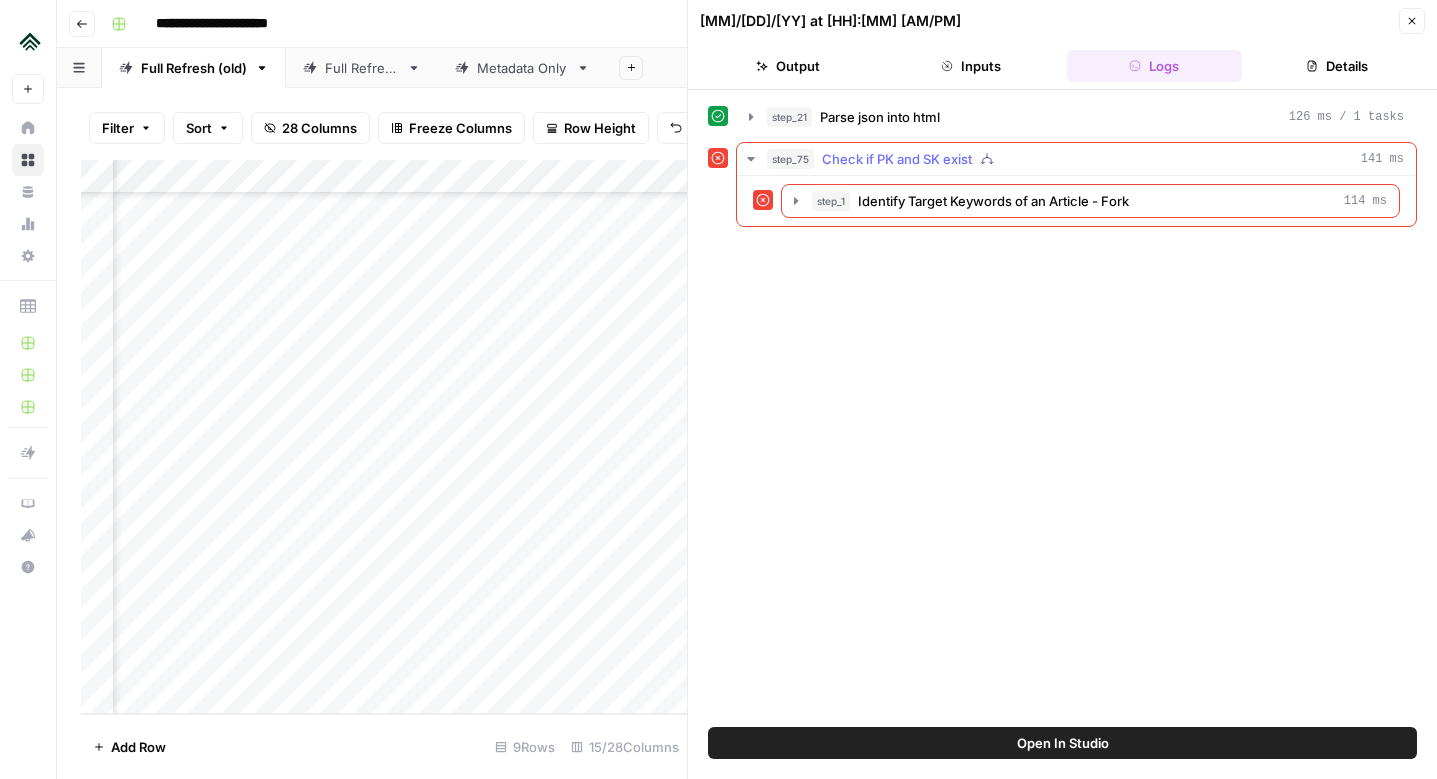 click 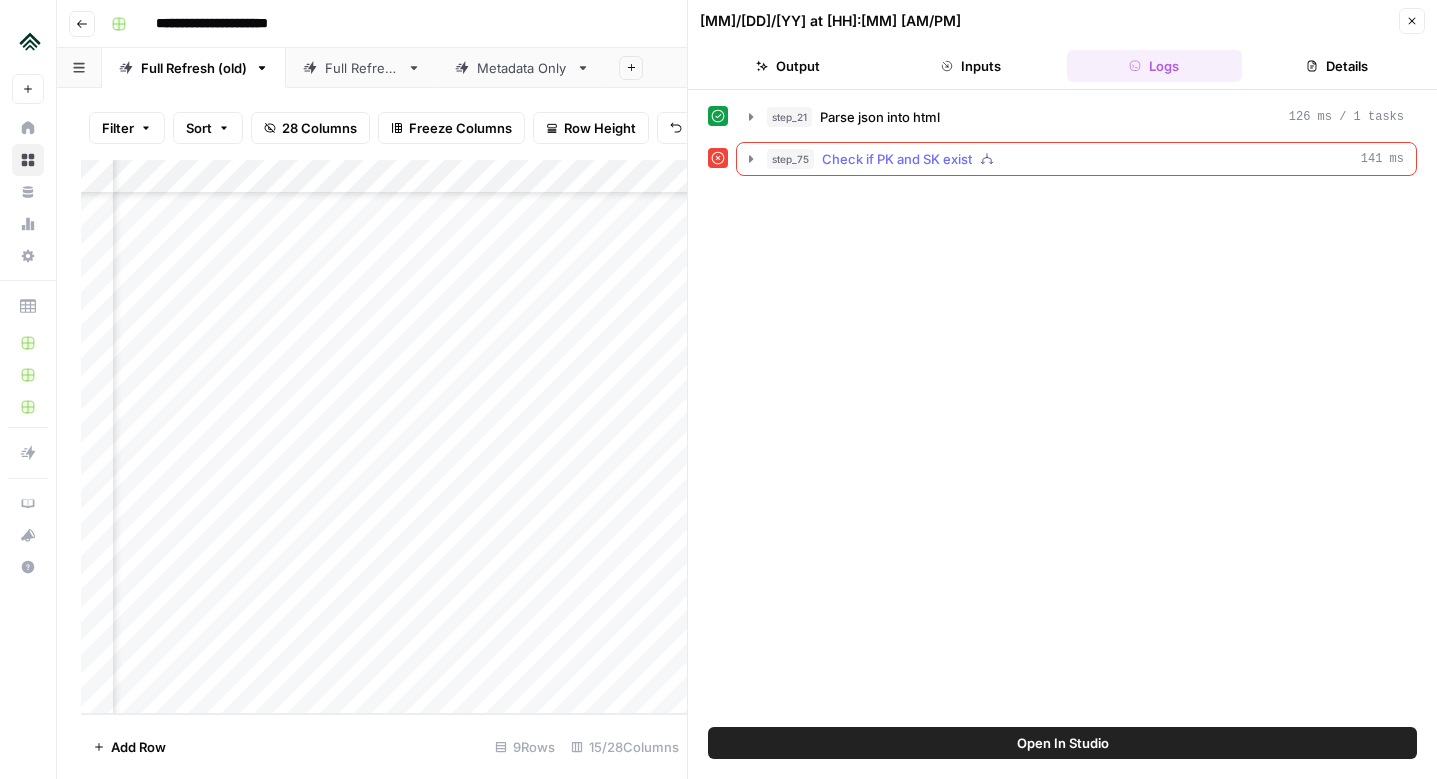 click 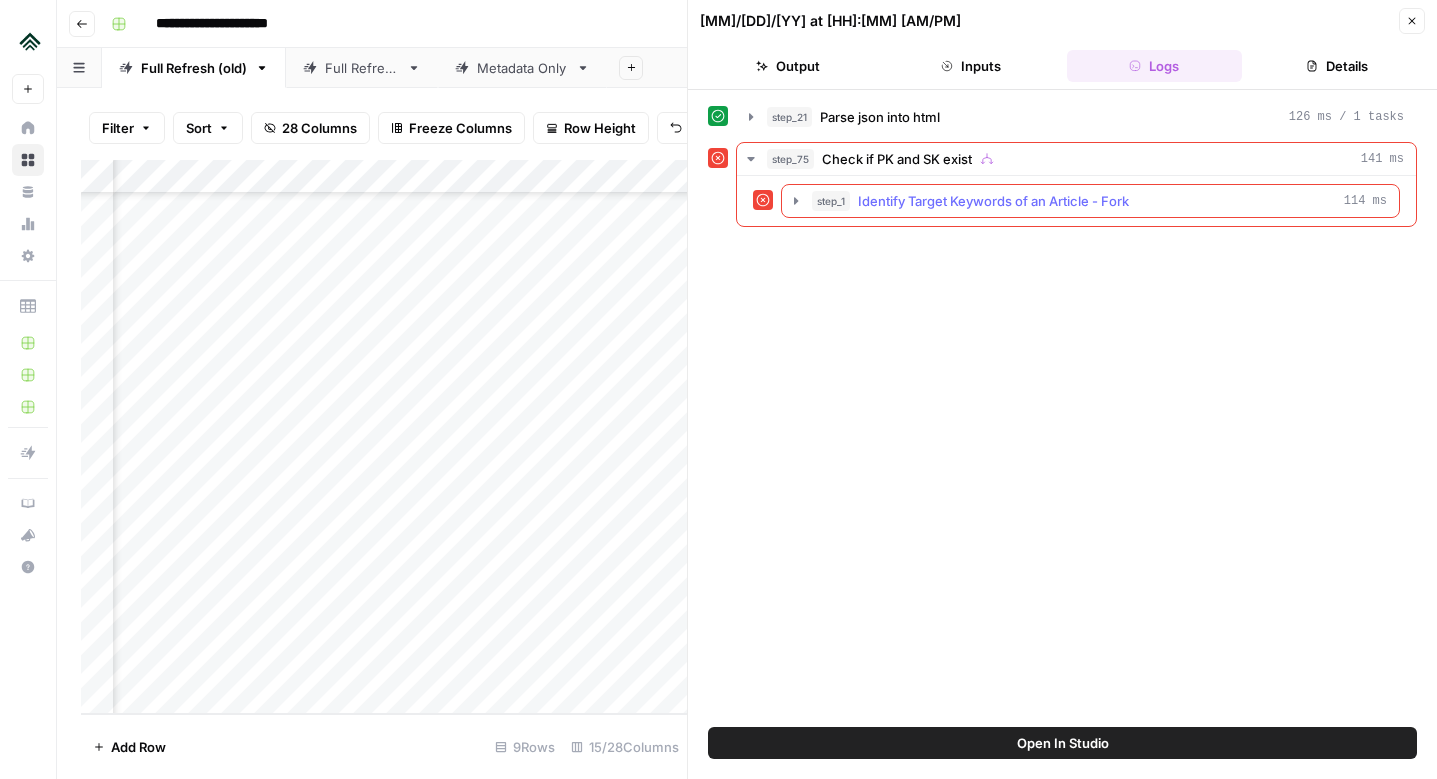 click 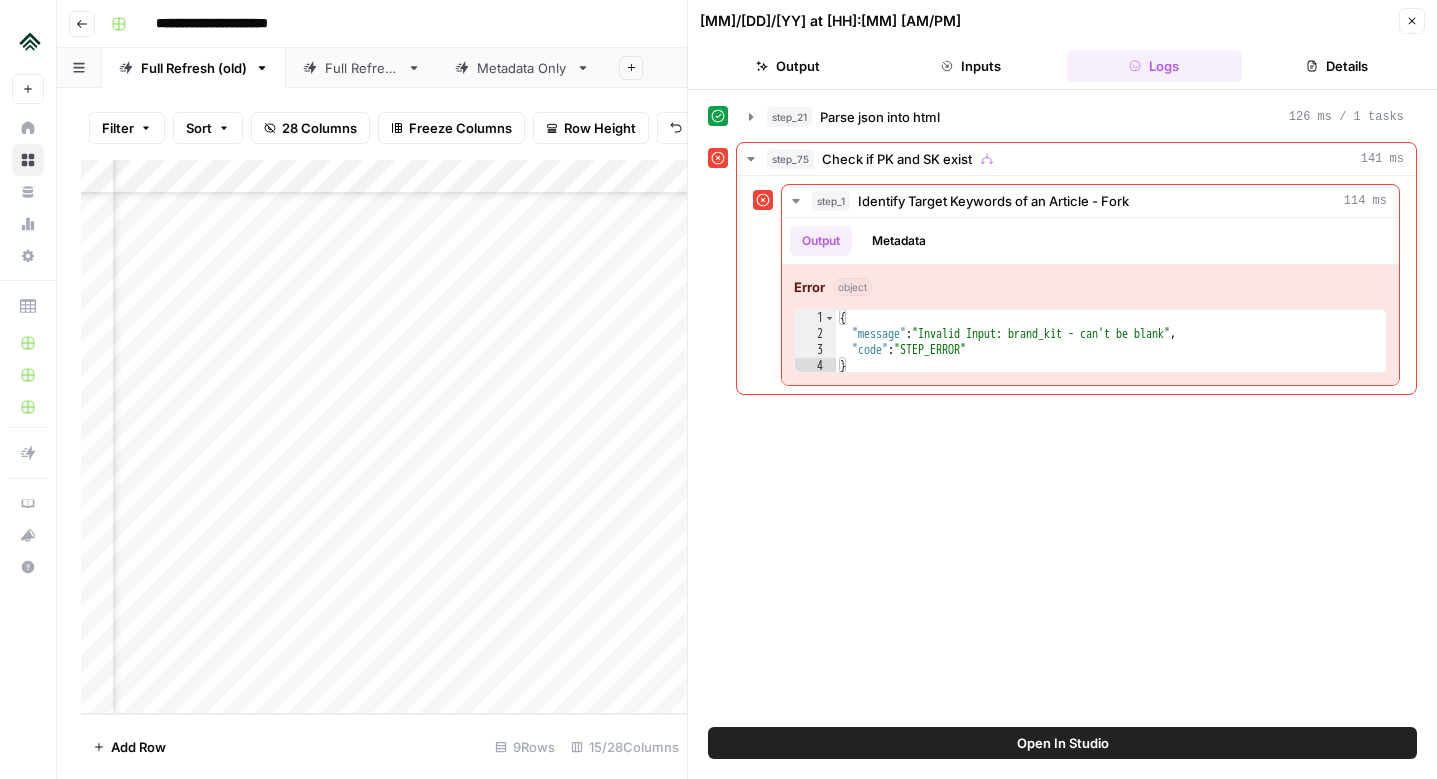 click on "Open In Studio" at bounding box center (1062, 743) 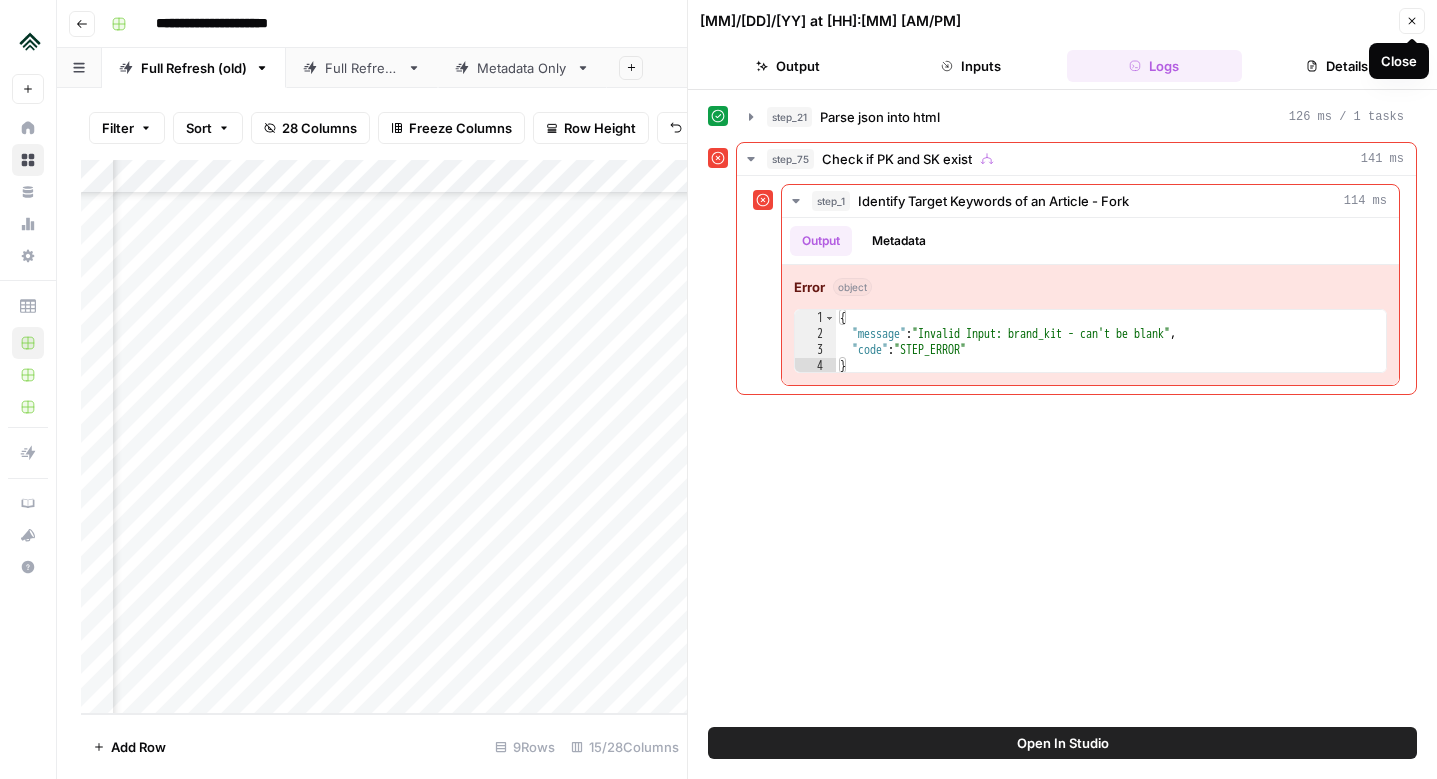 click on "Close" at bounding box center [1412, 21] 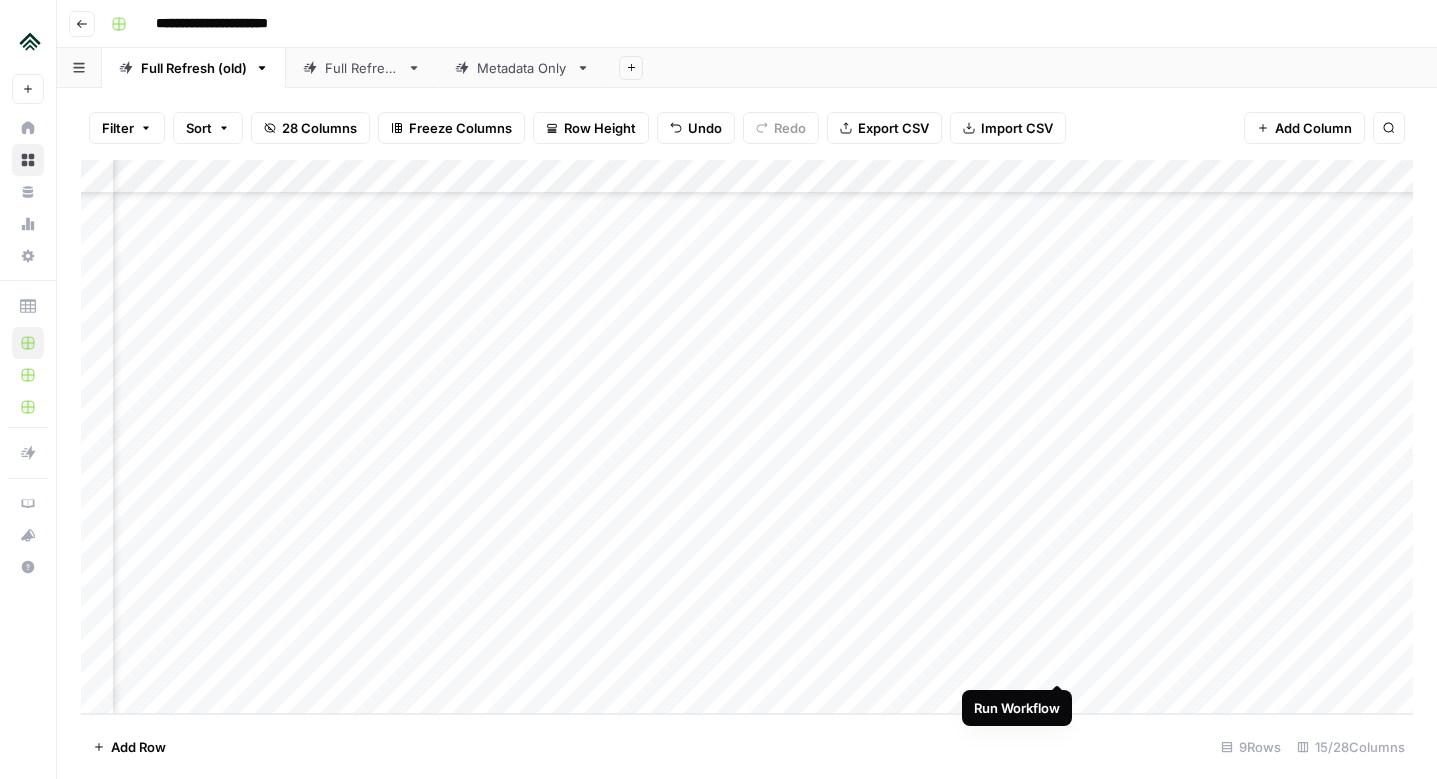 click on "Add Column" at bounding box center (747, 437) 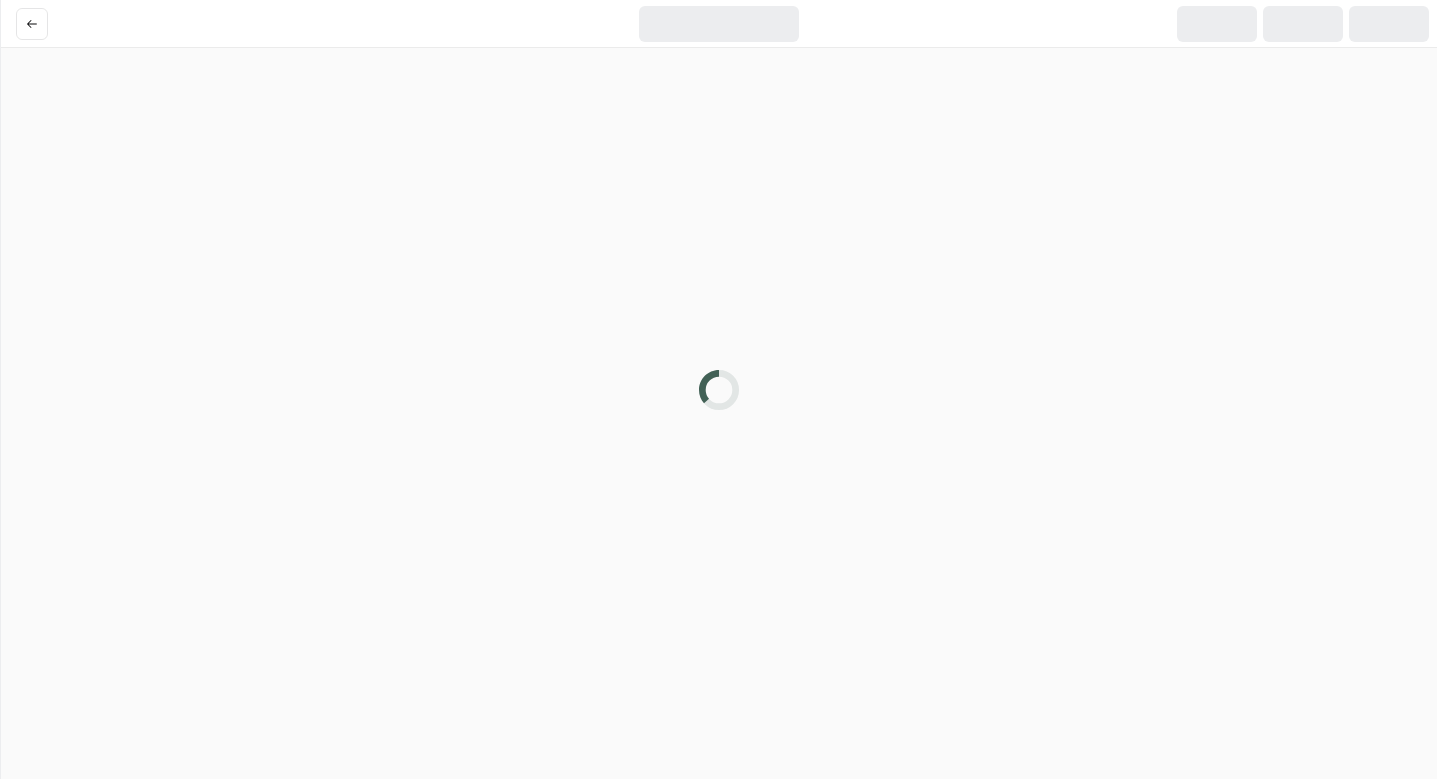 scroll, scrollTop: 0, scrollLeft: 0, axis: both 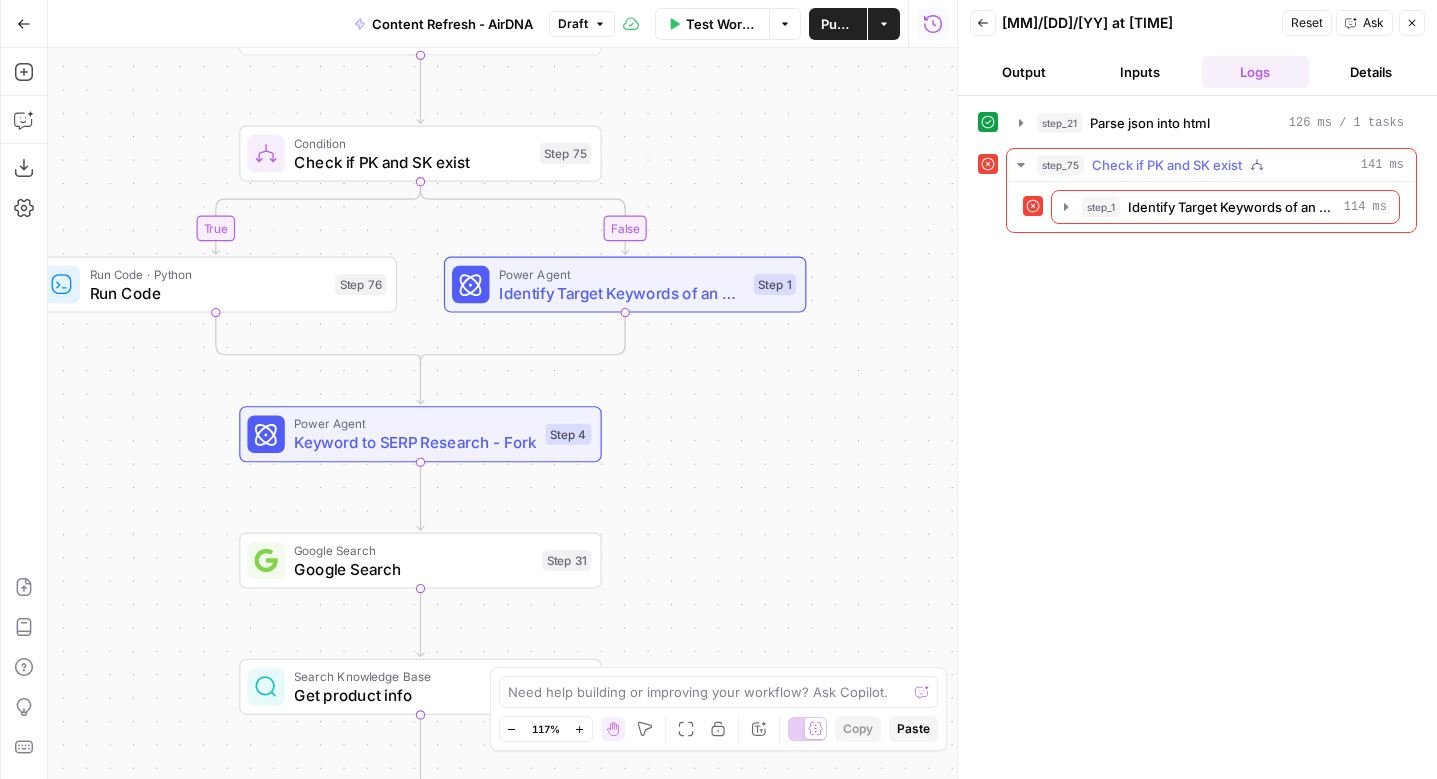 click 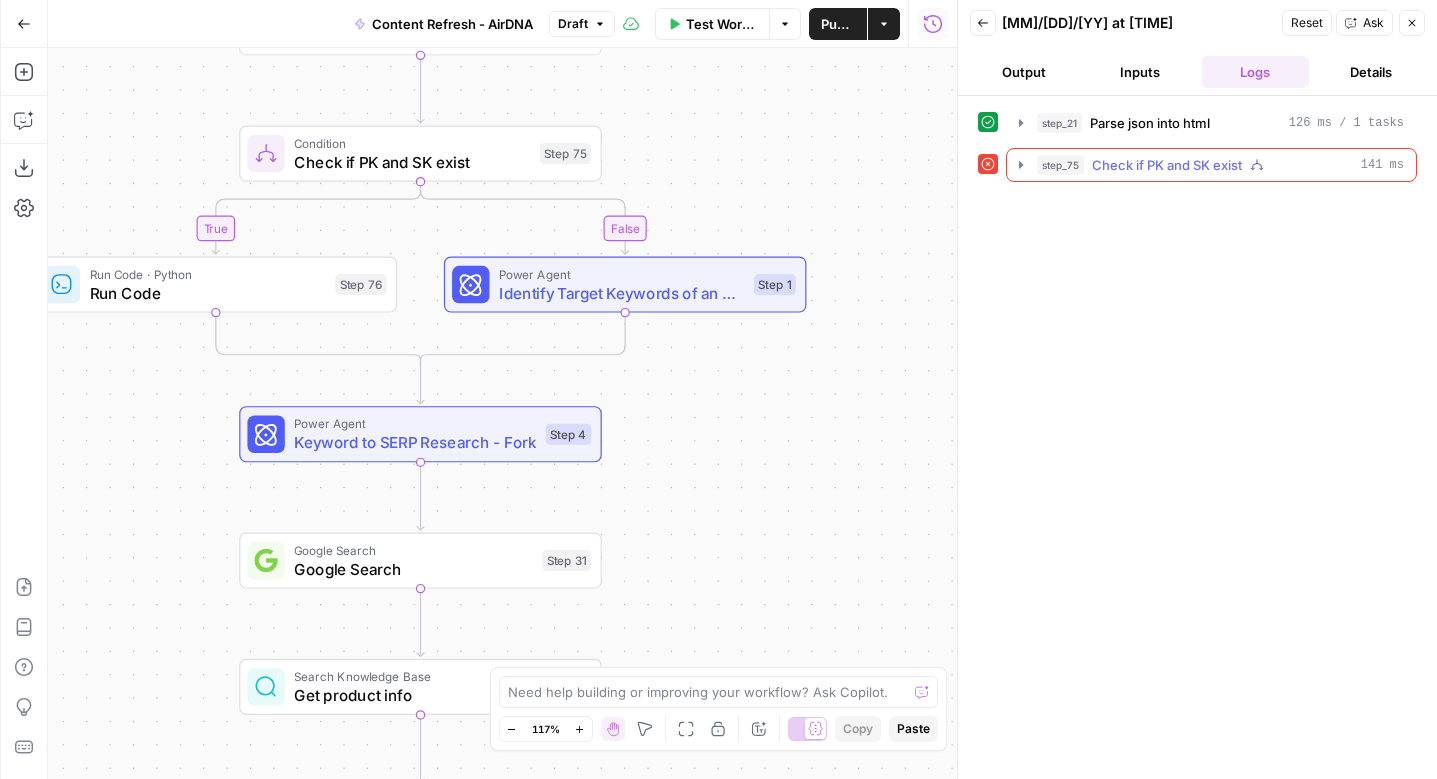 click 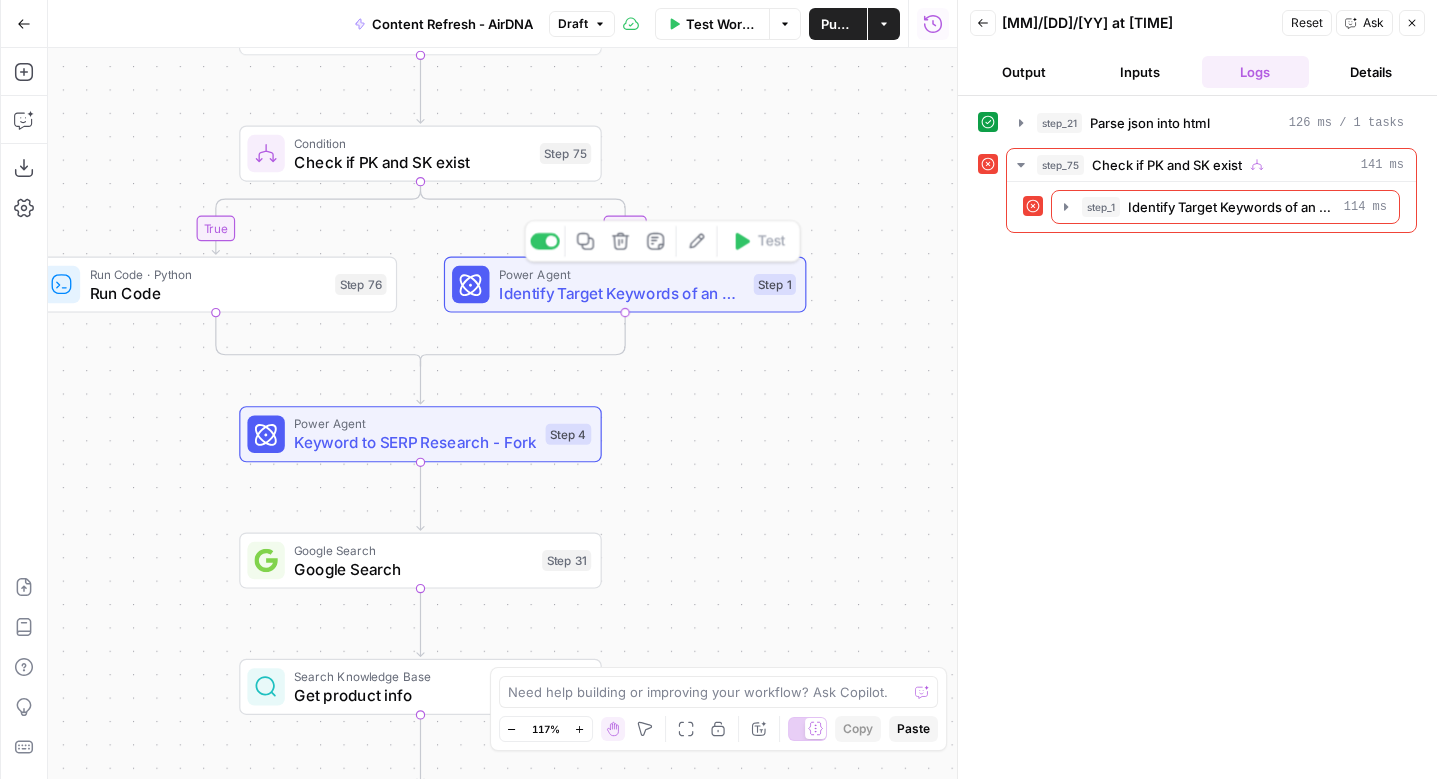 click on "Identify Target Keywords of an Article - Fork" at bounding box center (622, 292) 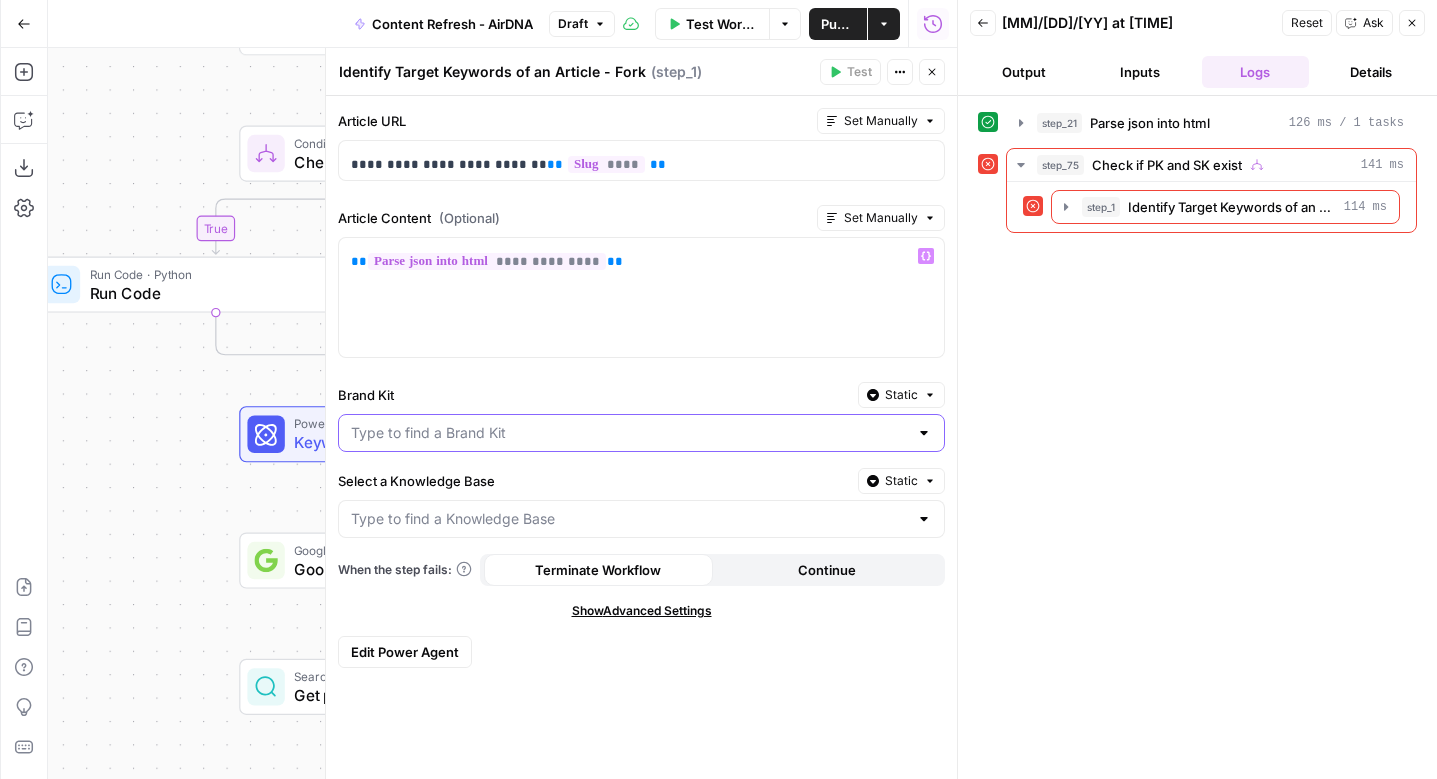 click on "Brand Kit" at bounding box center (629, 433) 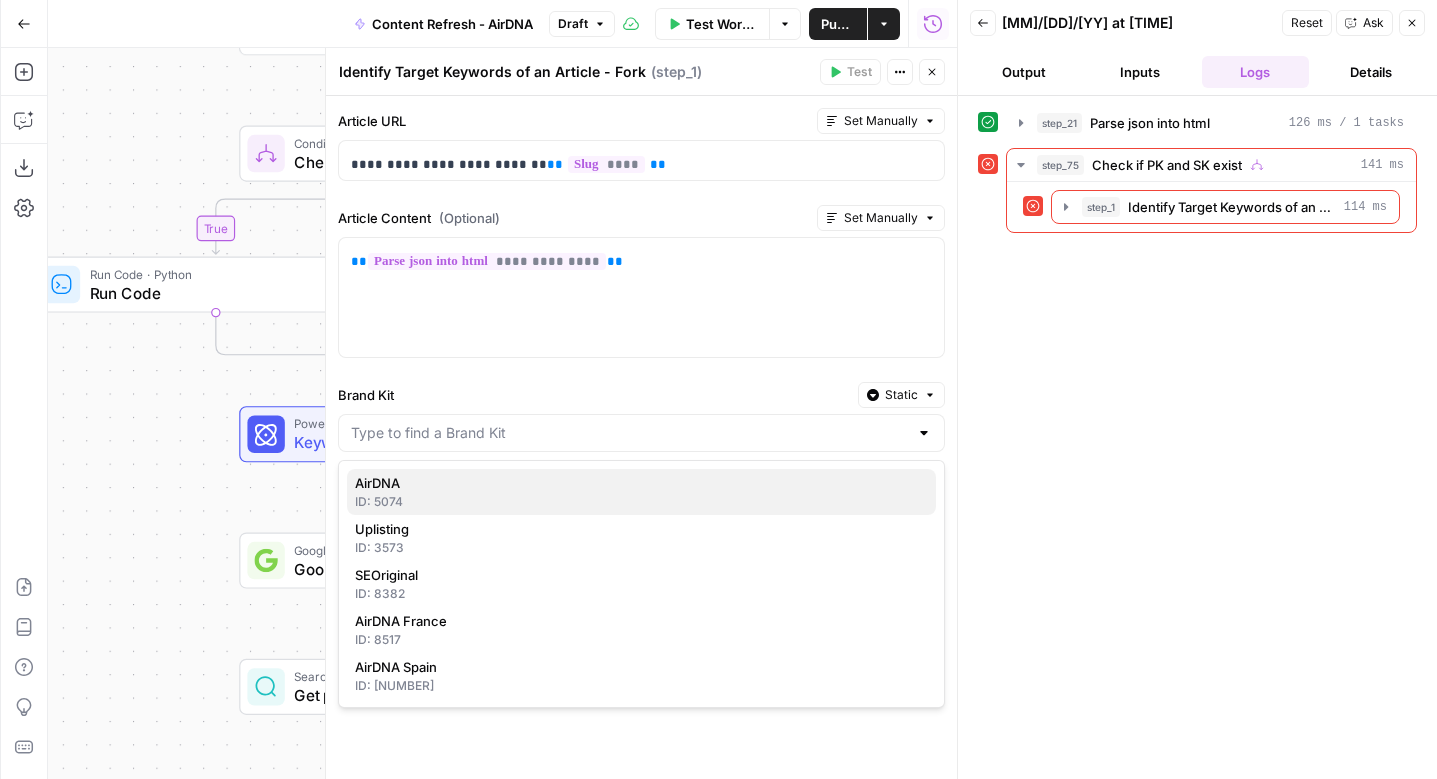 click on "AirDNA" at bounding box center (641, 483) 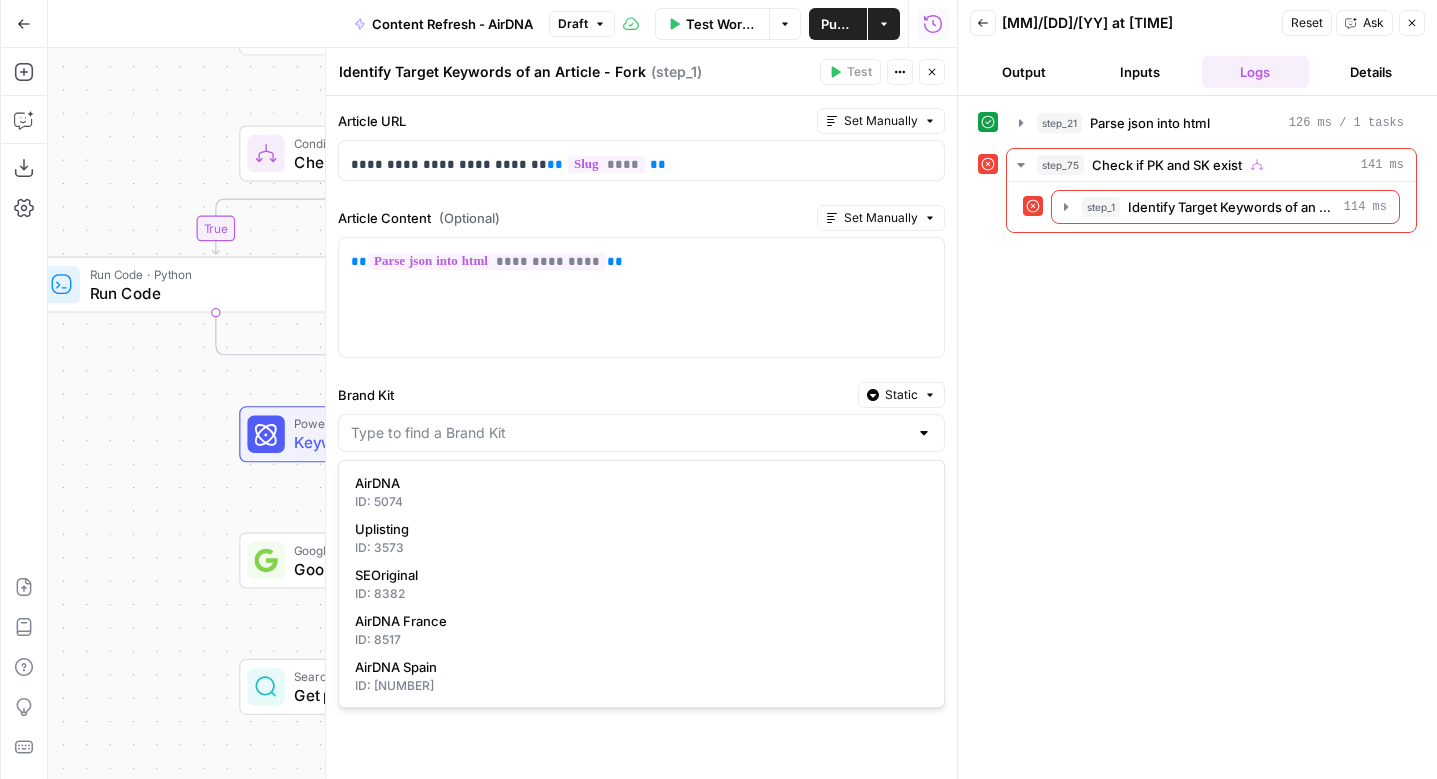 type on "AirDNA" 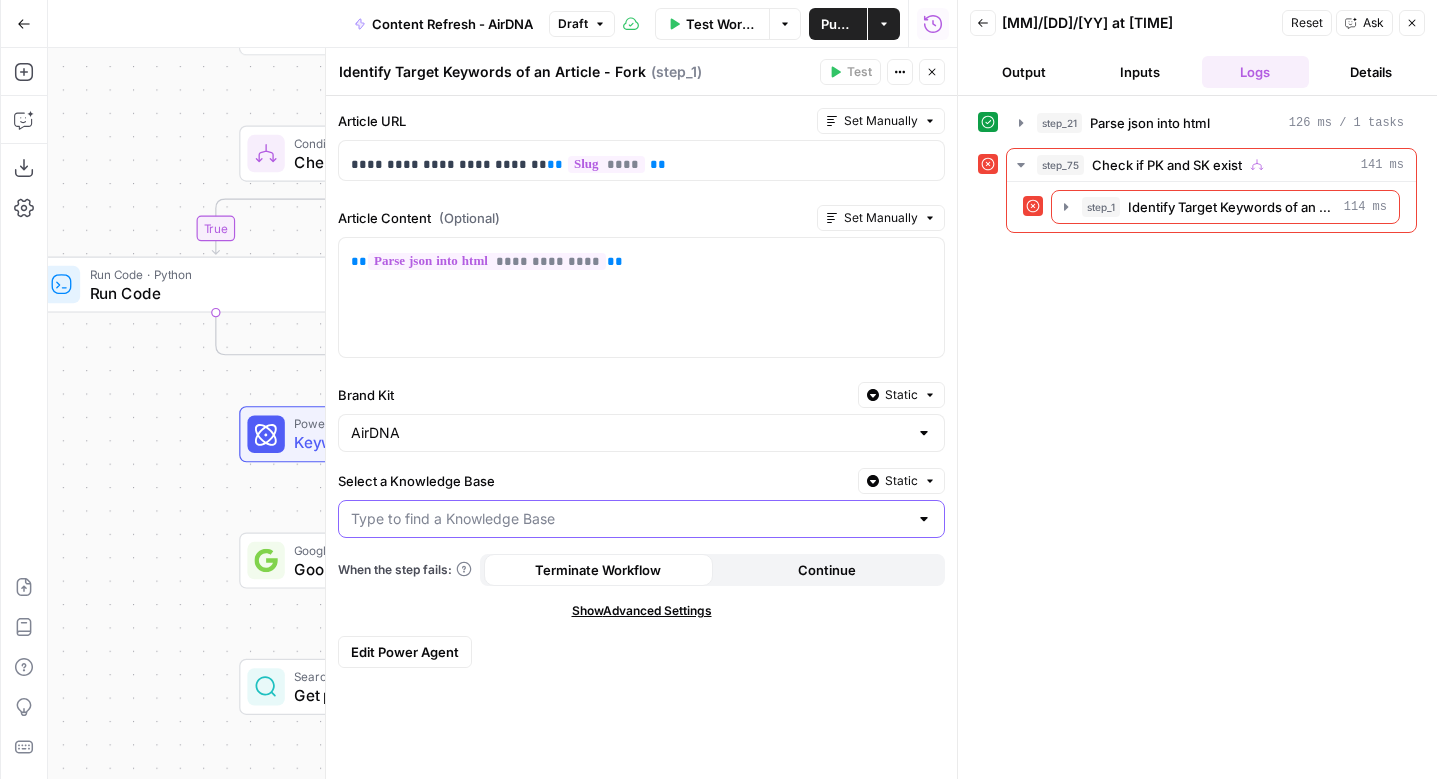click on "Select a Knowledge Base" at bounding box center (629, 519) 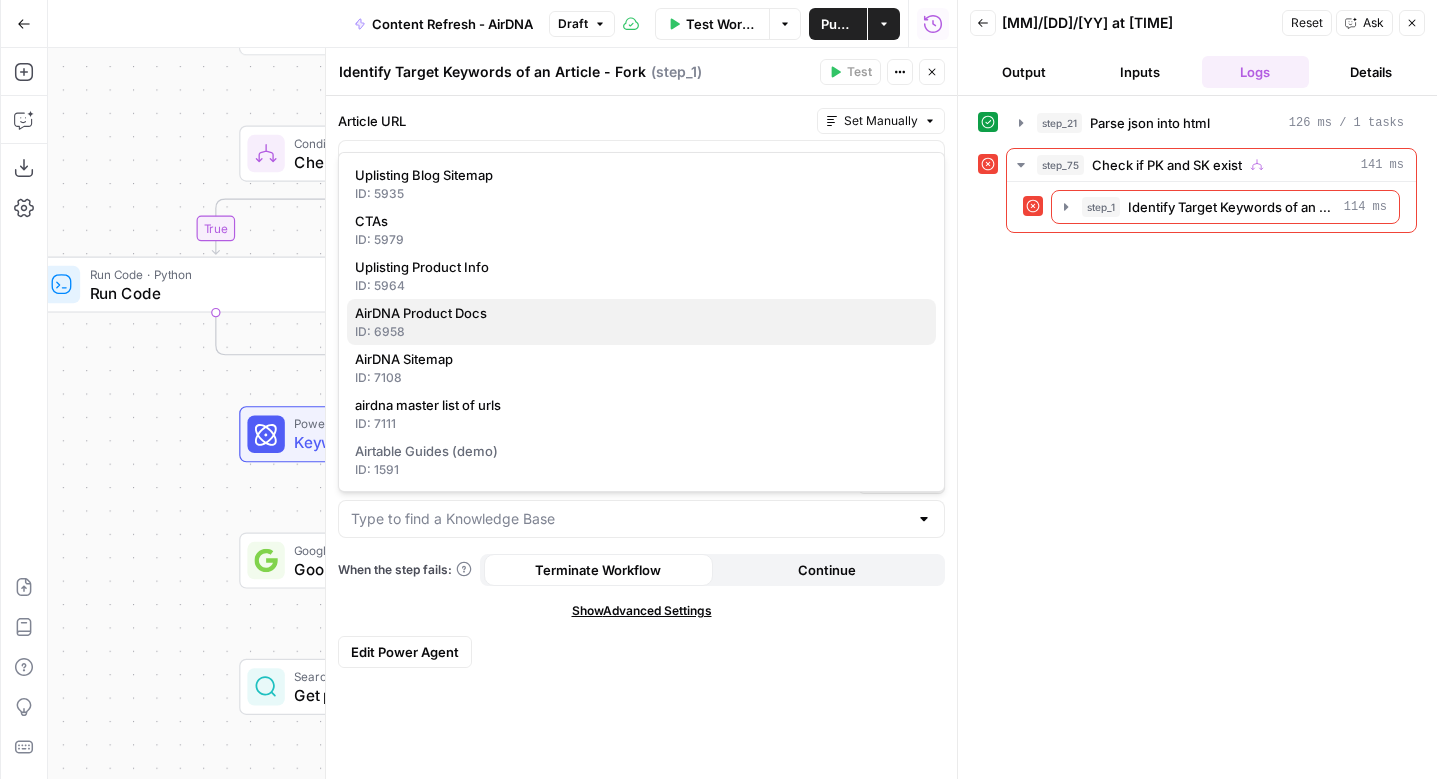 click on "AirDNA Product Docs" at bounding box center [641, 313] 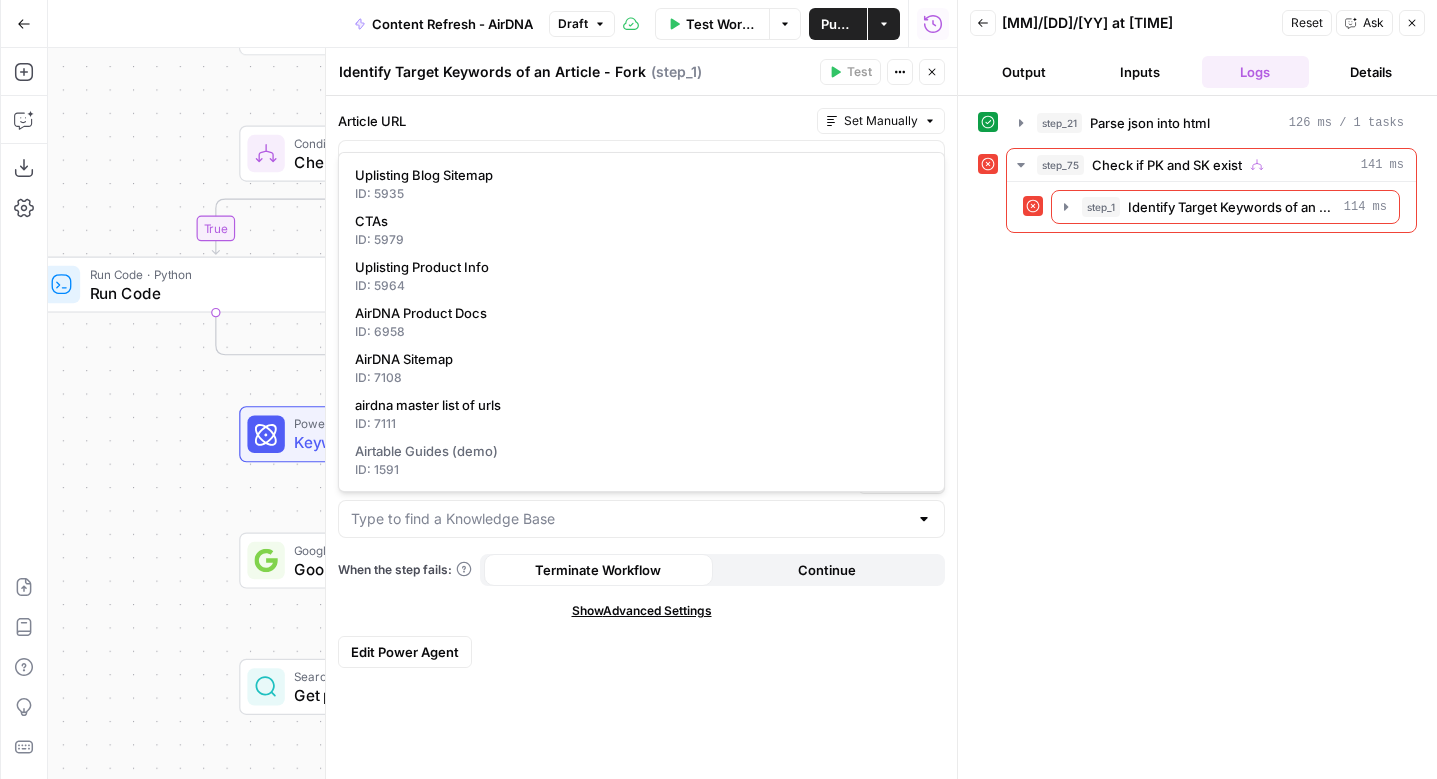 type on "AirDNA Product Docs" 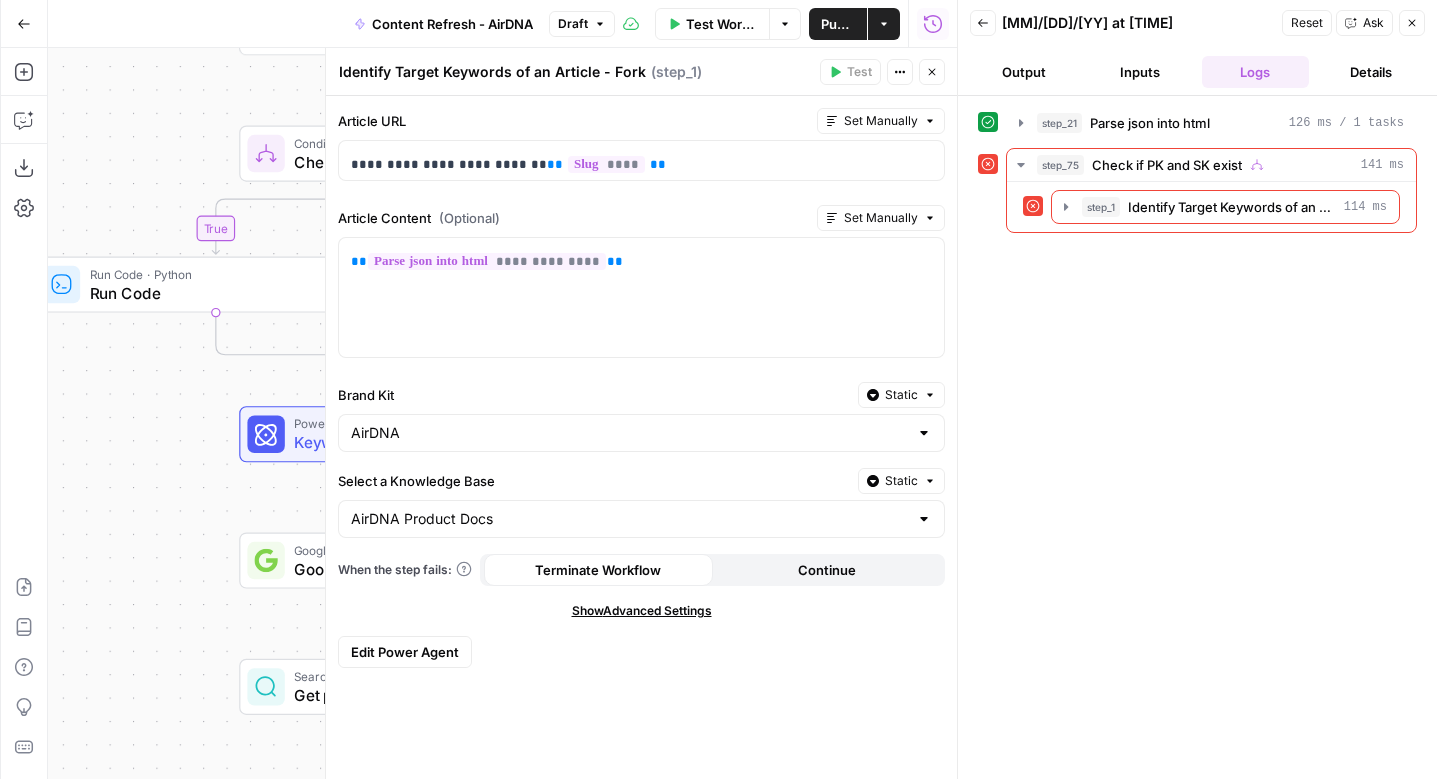 click on "Test Workflow" at bounding box center (721, 24) 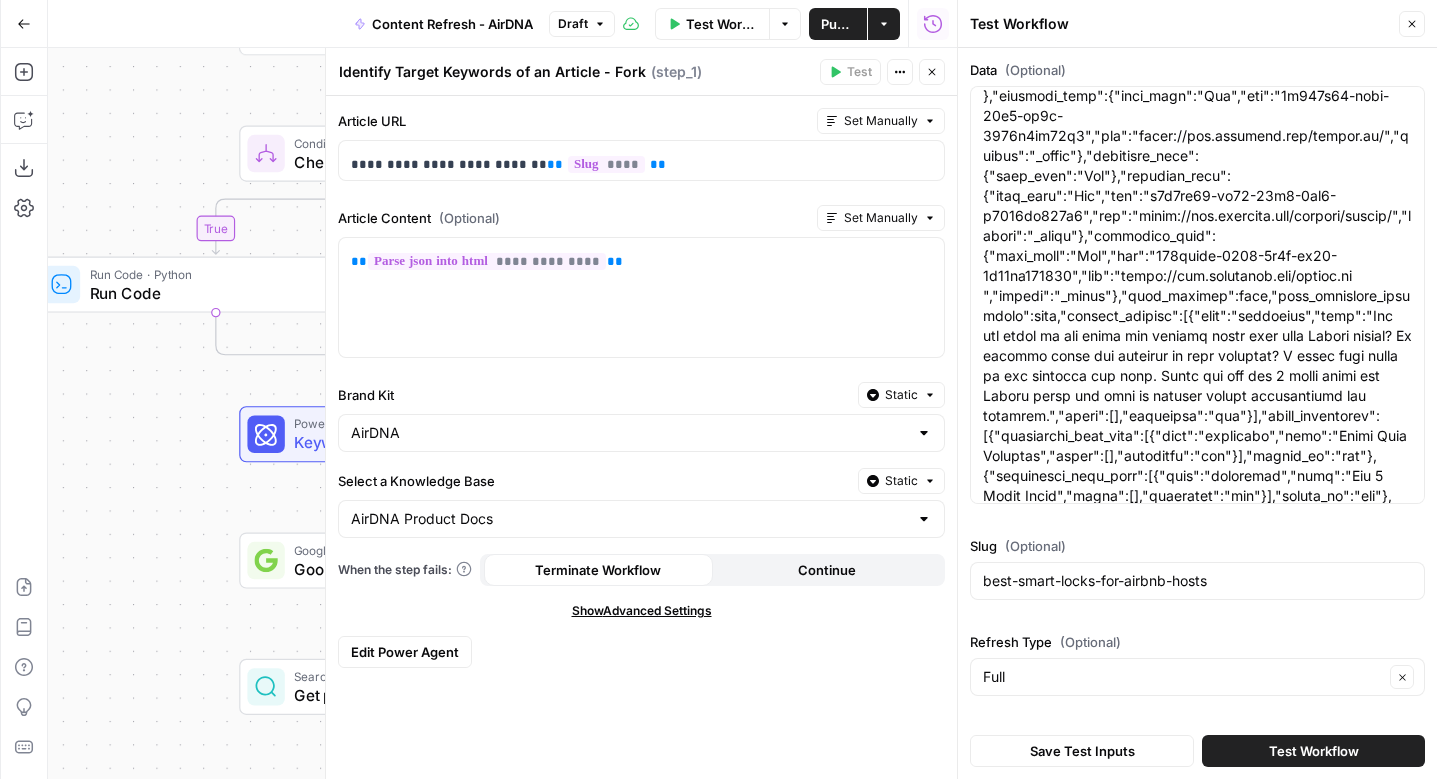 scroll, scrollTop: 0, scrollLeft: 0, axis: both 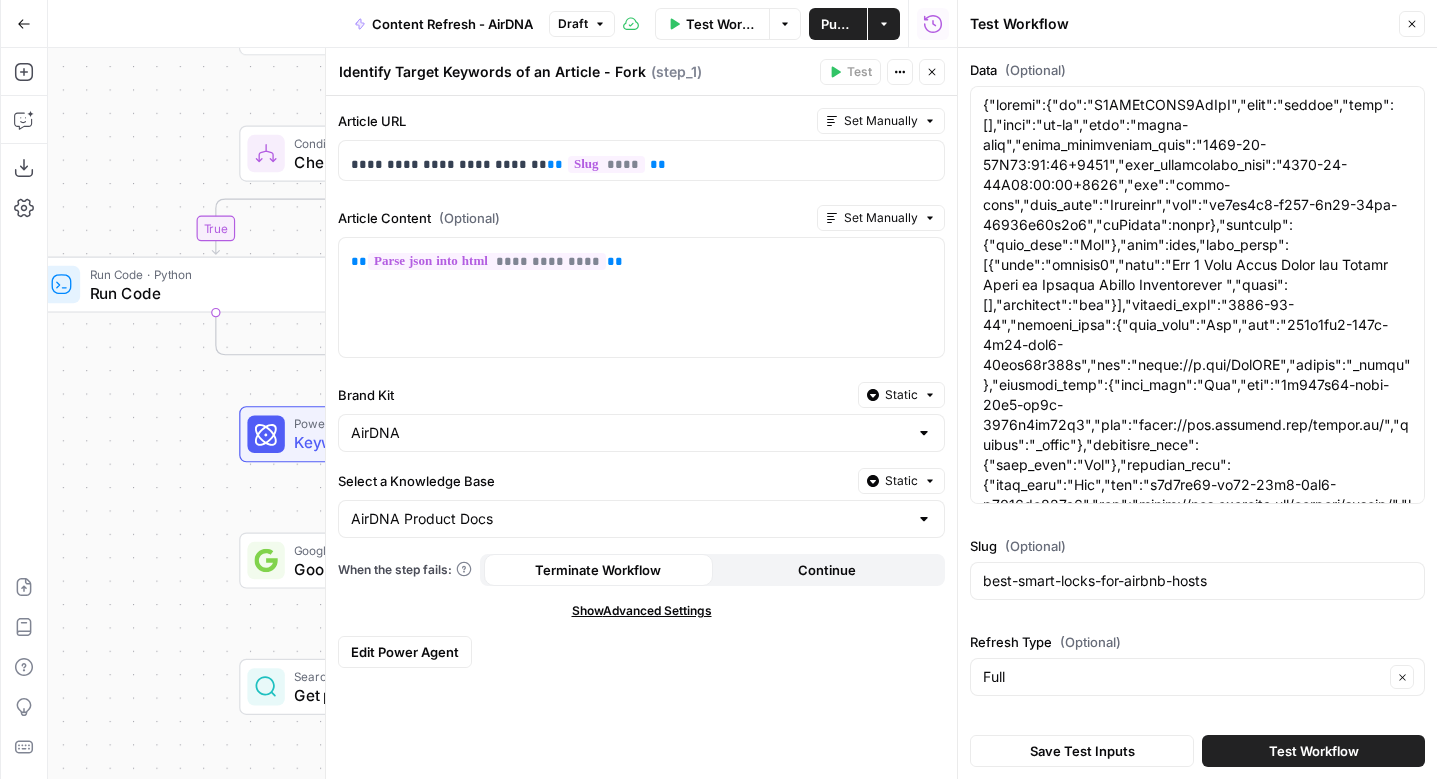 click 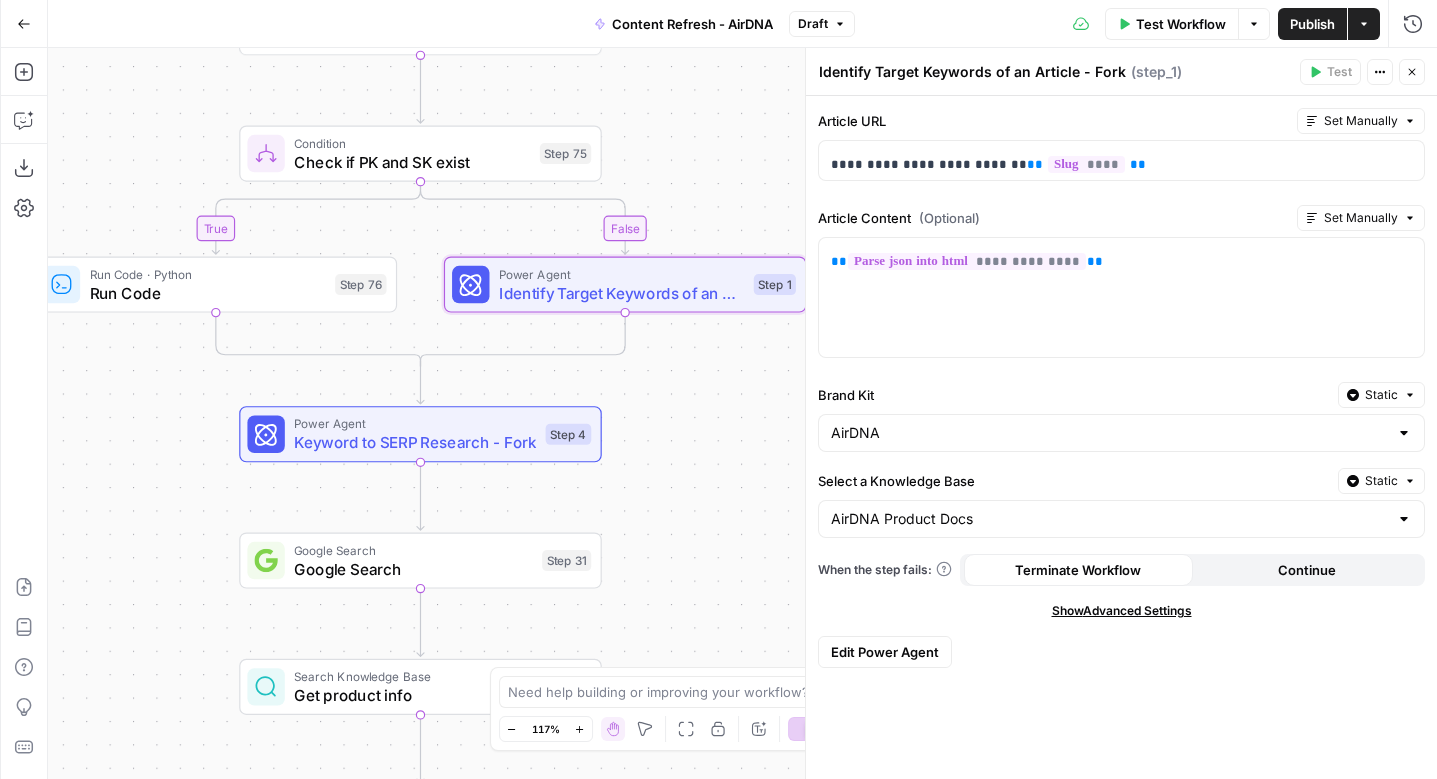 click on "Publish" at bounding box center (1312, 24) 